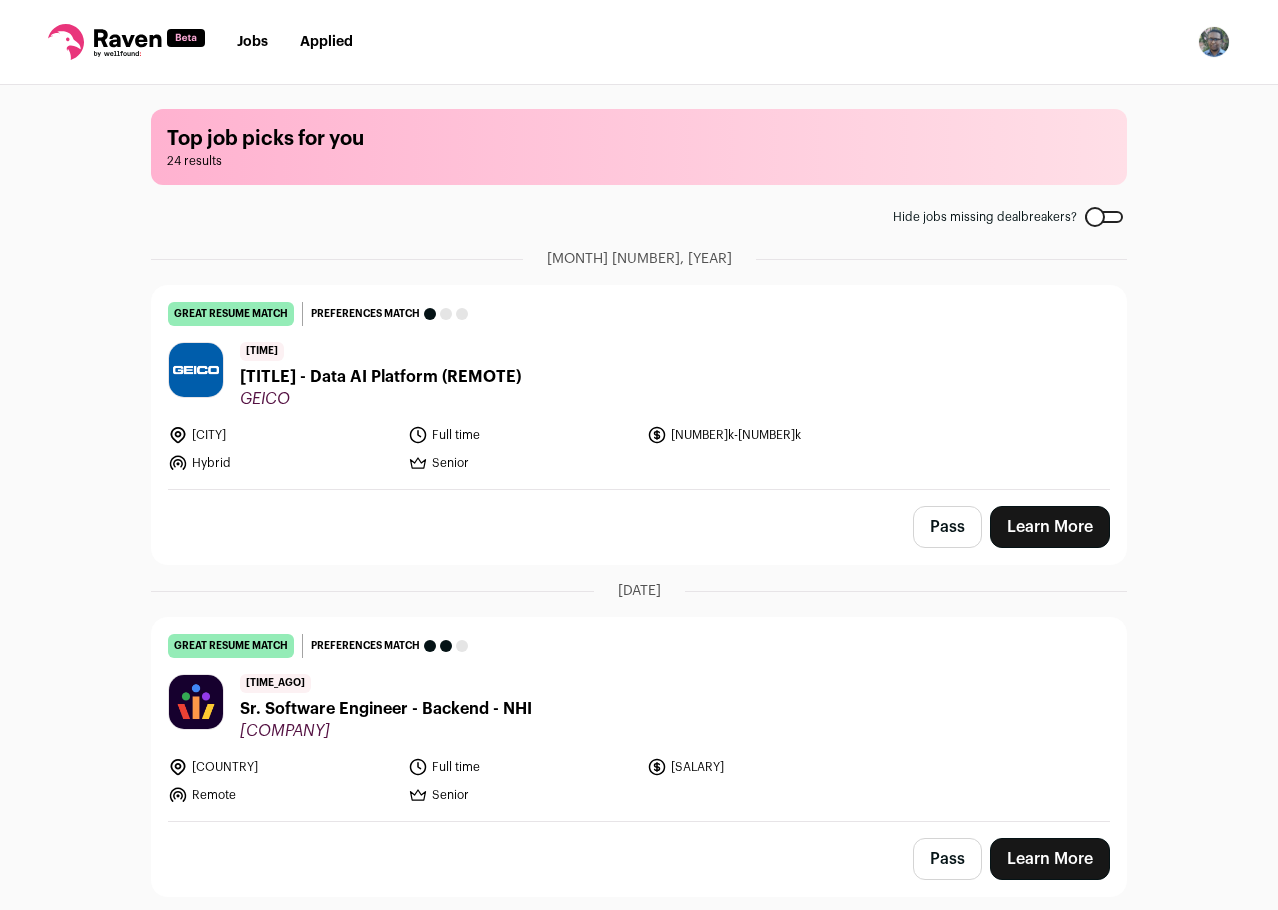 scroll, scrollTop: 0, scrollLeft: 0, axis: both 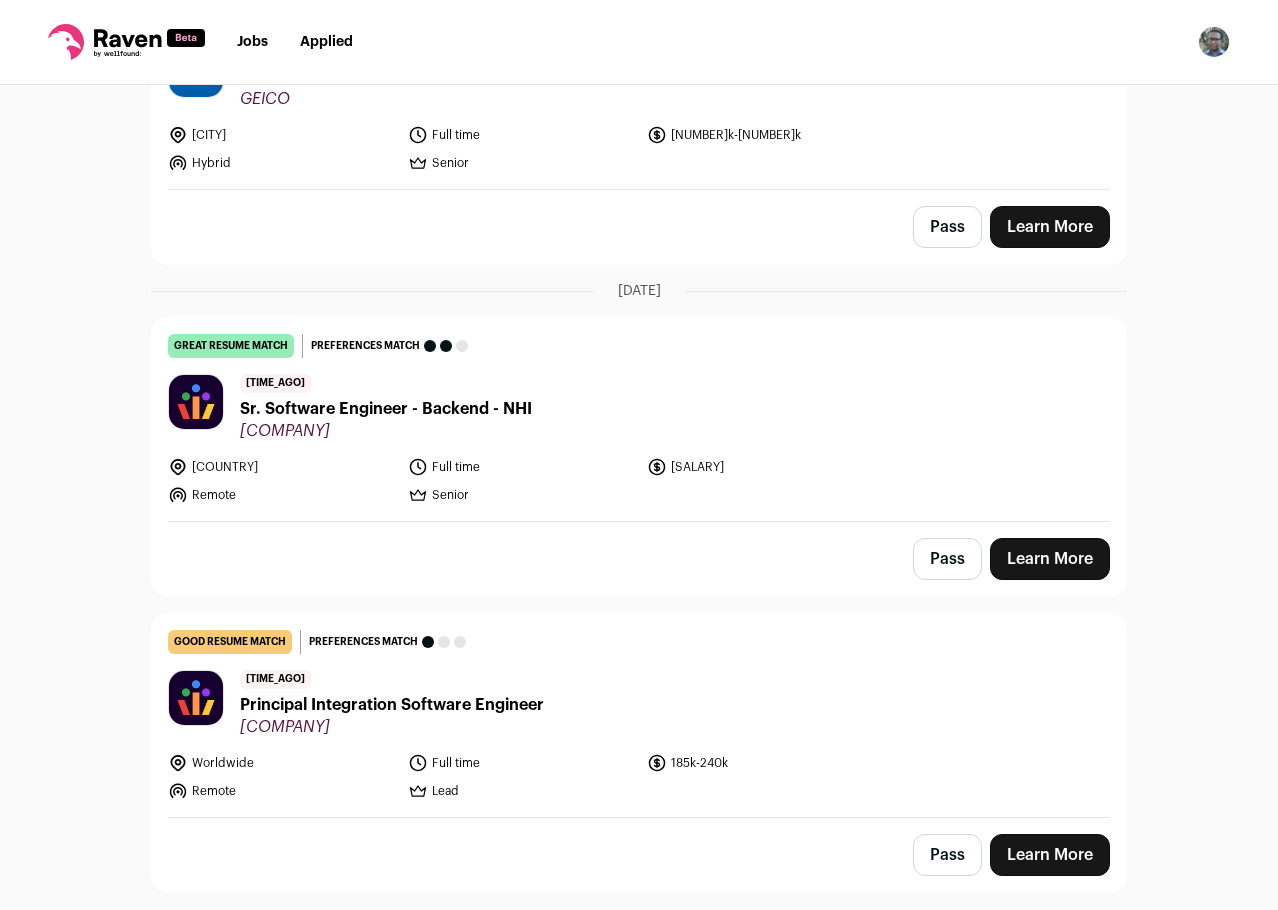 click on "Pass" at bounding box center (947, 227) 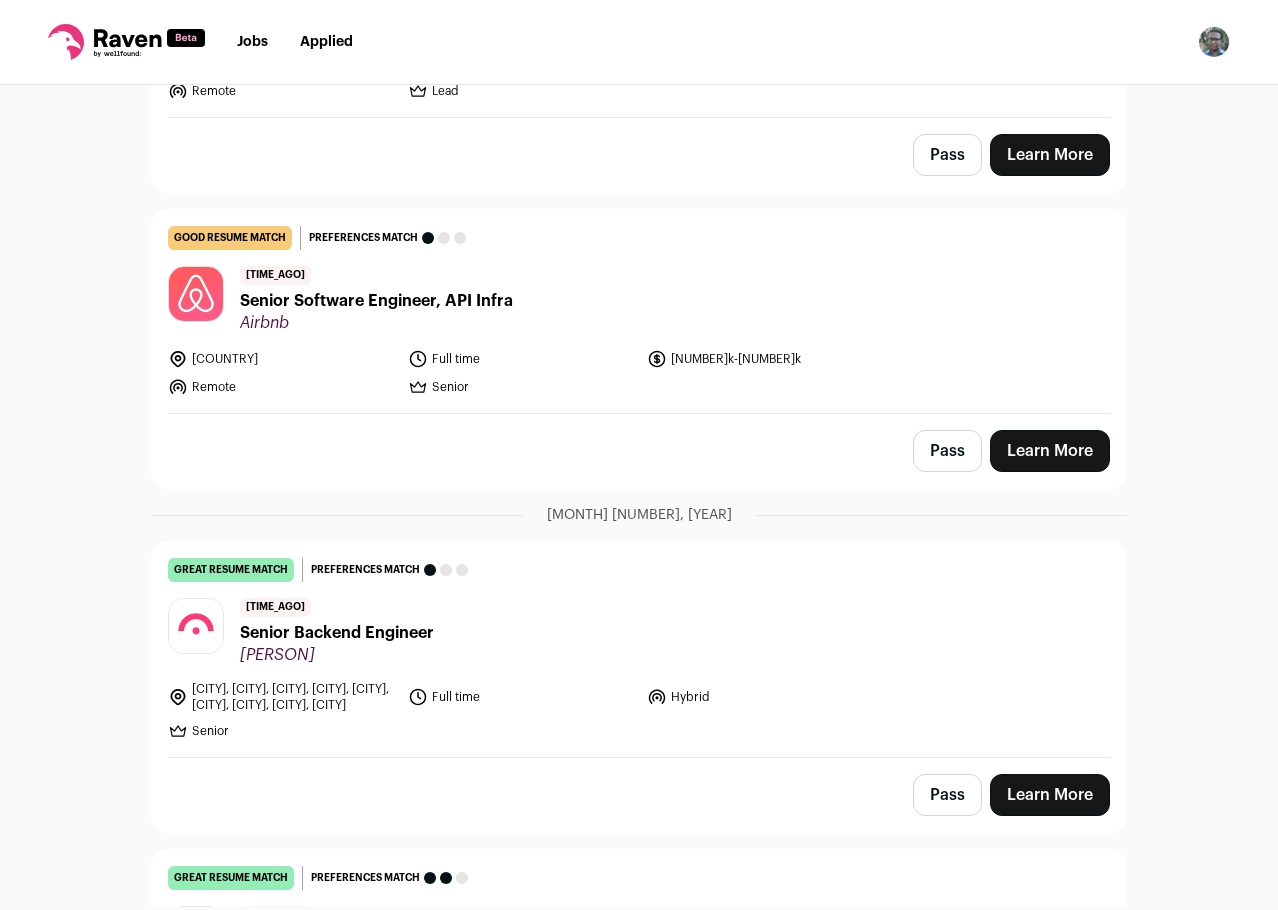 click on "Pass" at bounding box center [947, 451] 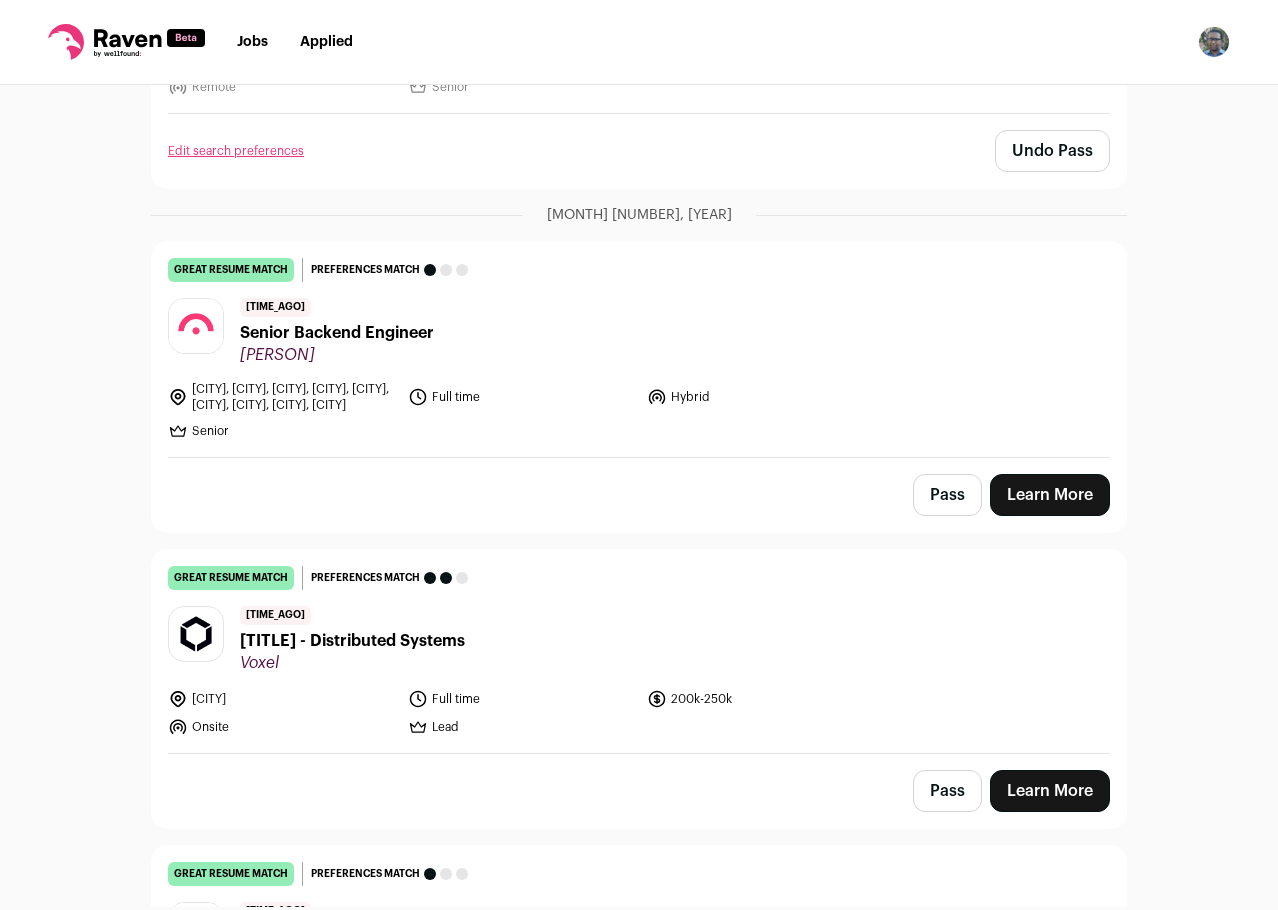 click on "Pass" at bounding box center [947, 495] 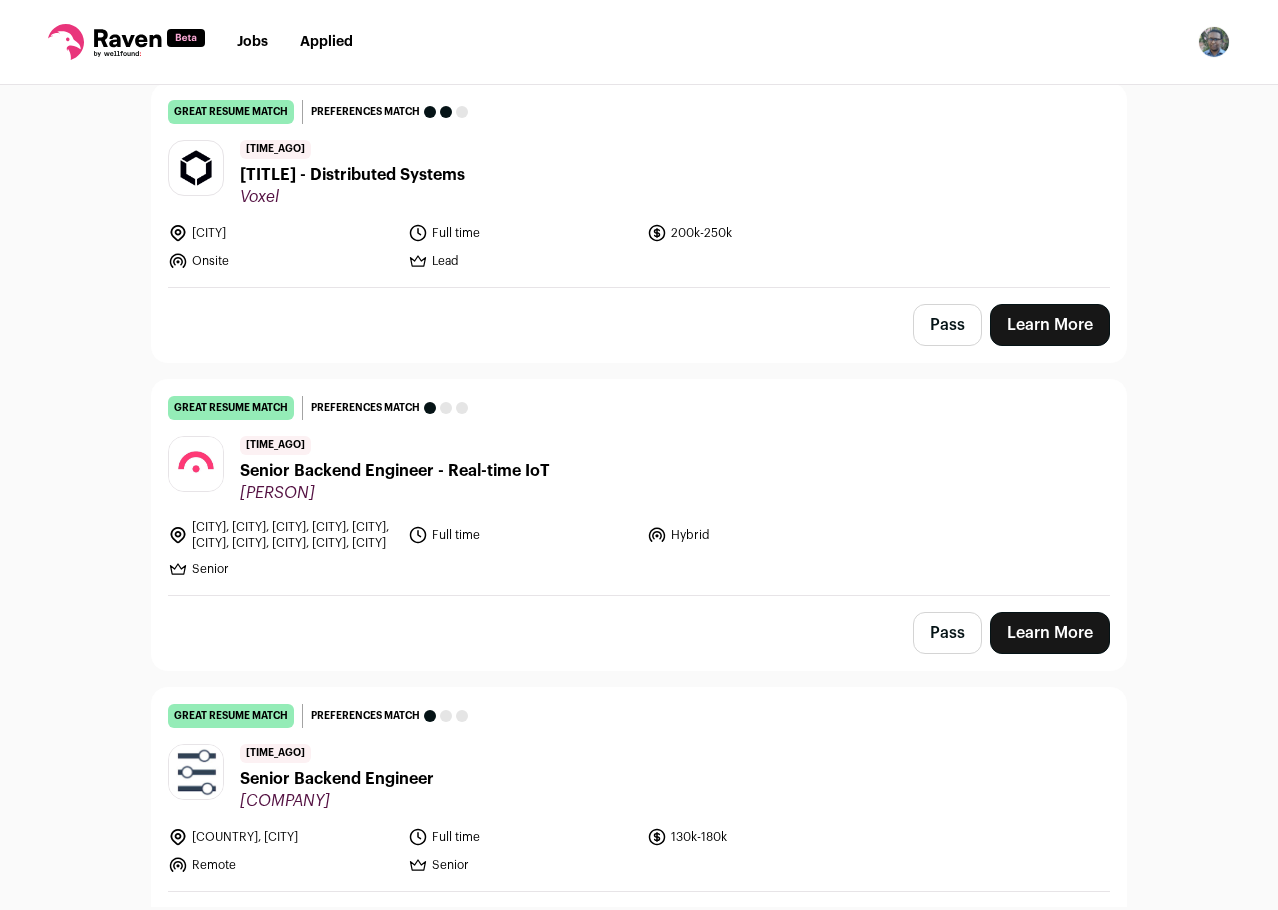 scroll, scrollTop: 1900, scrollLeft: 0, axis: vertical 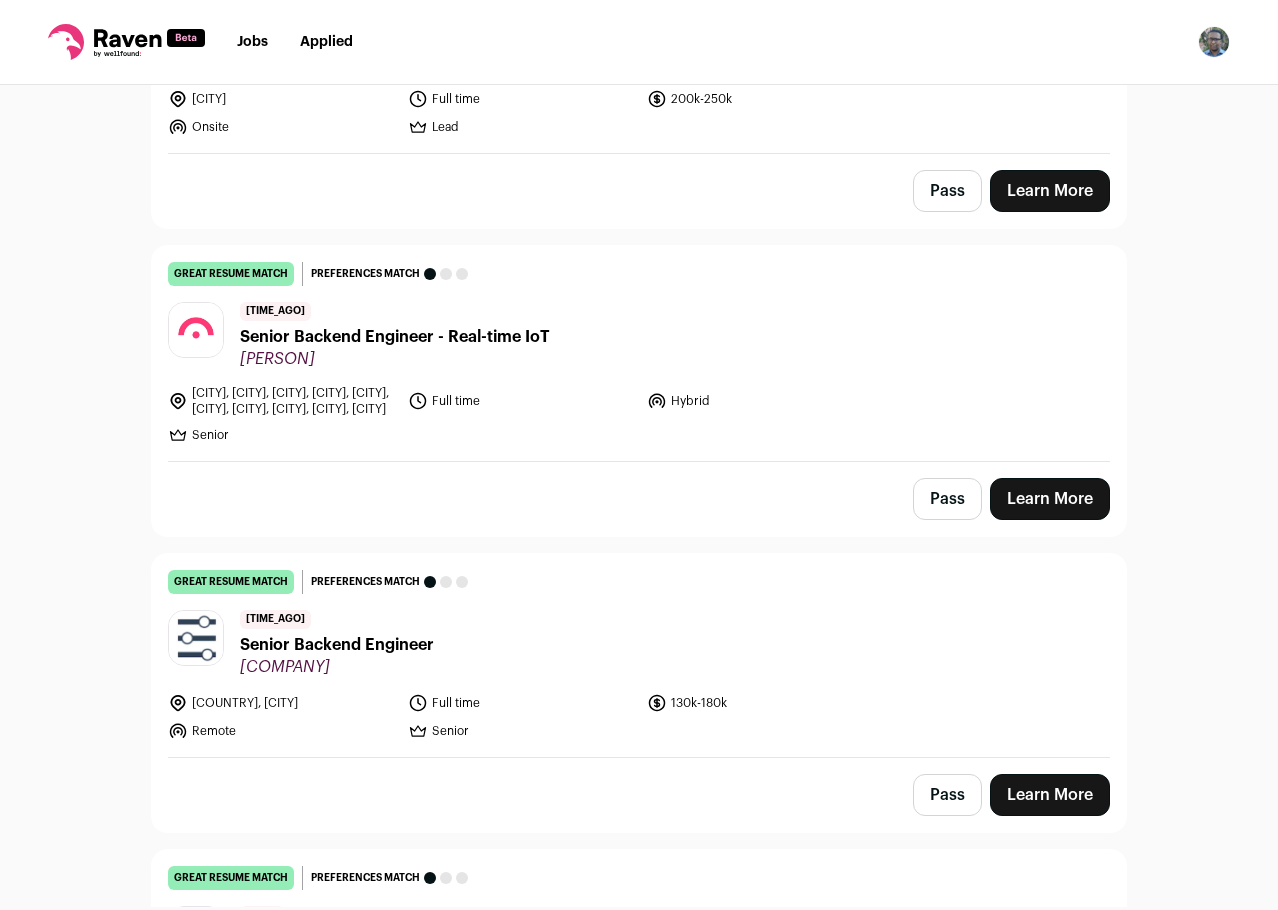 click on "Pass" at bounding box center [947, 499] 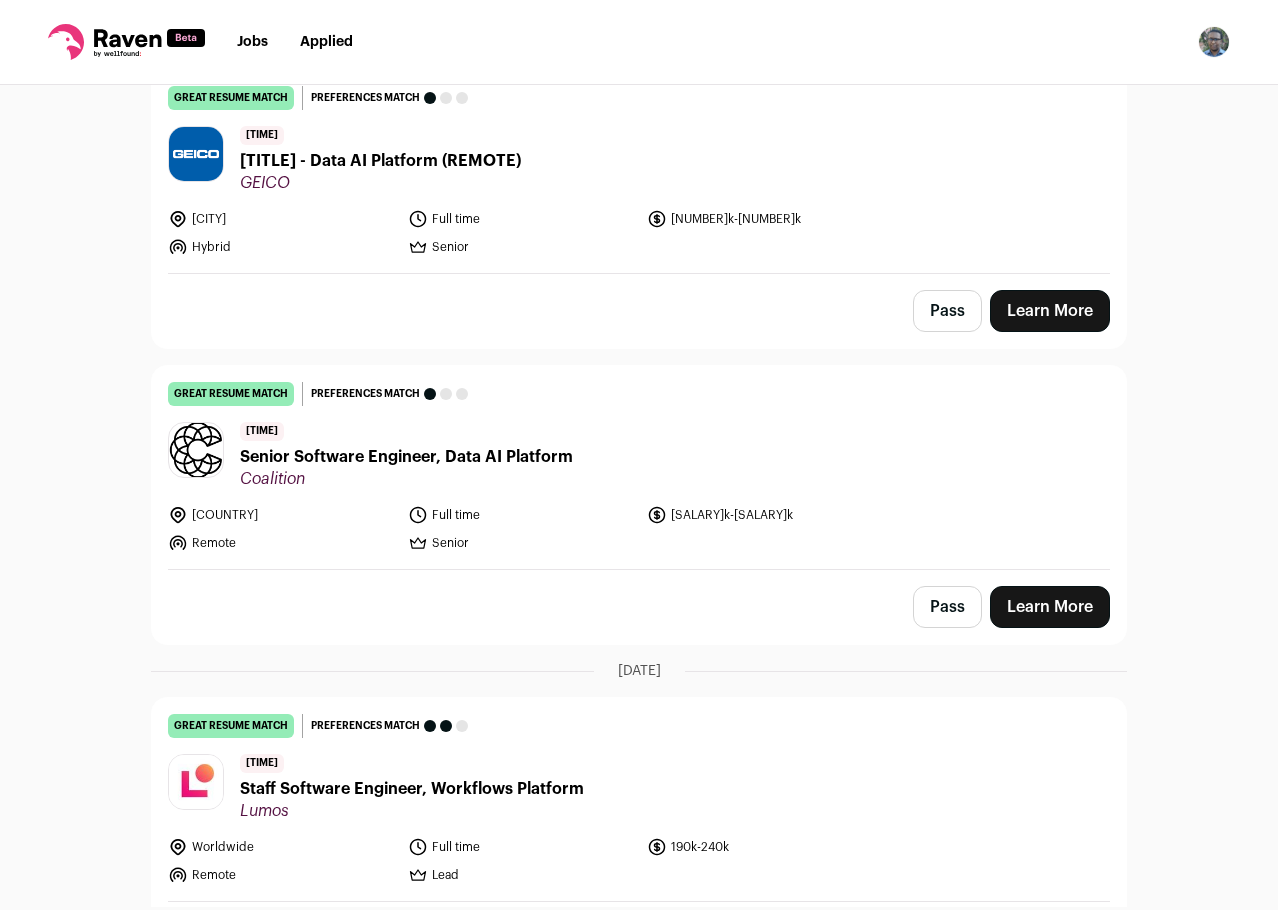 scroll, scrollTop: 2700, scrollLeft: 0, axis: vertical 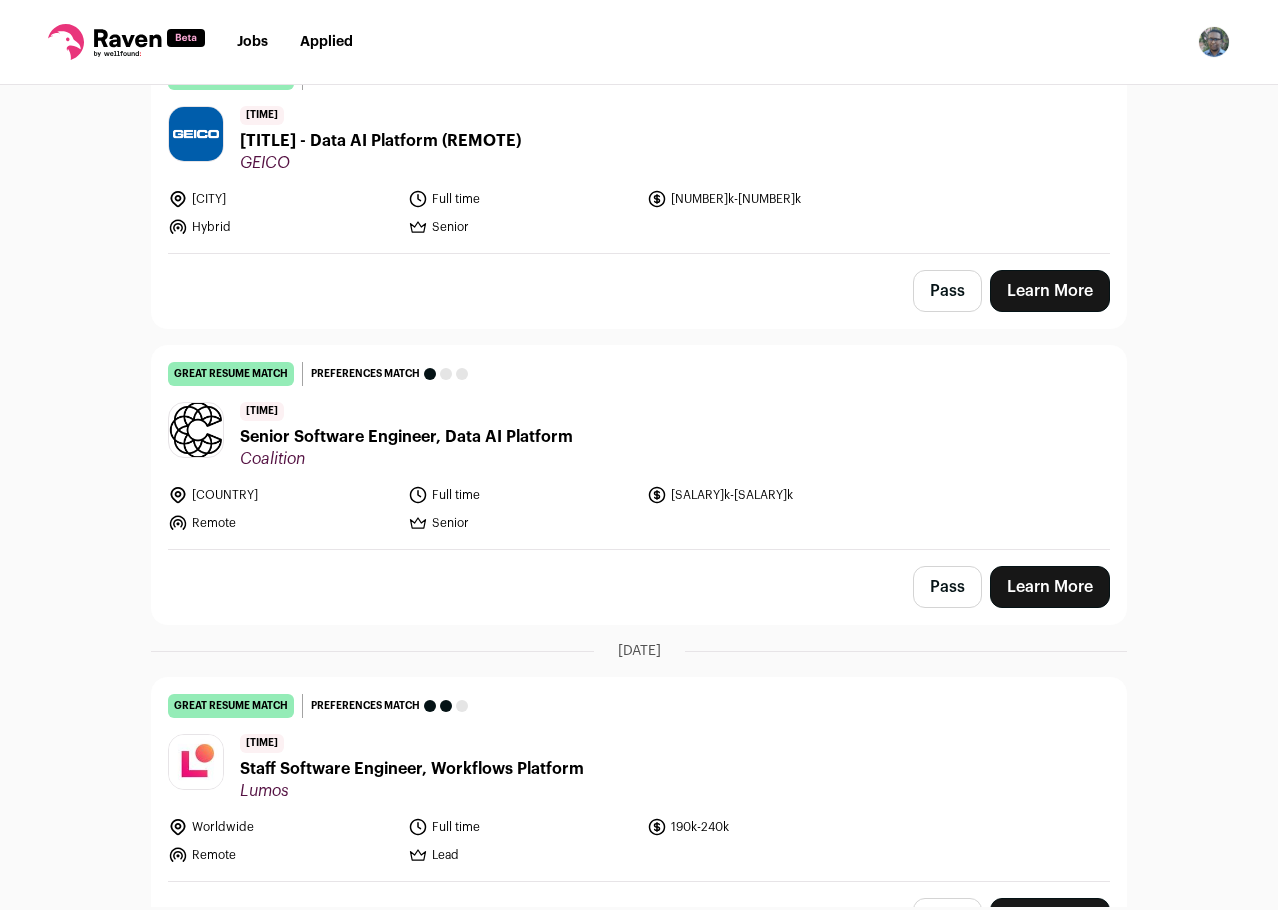 click on "Pass" at bounding box center (947, 291) 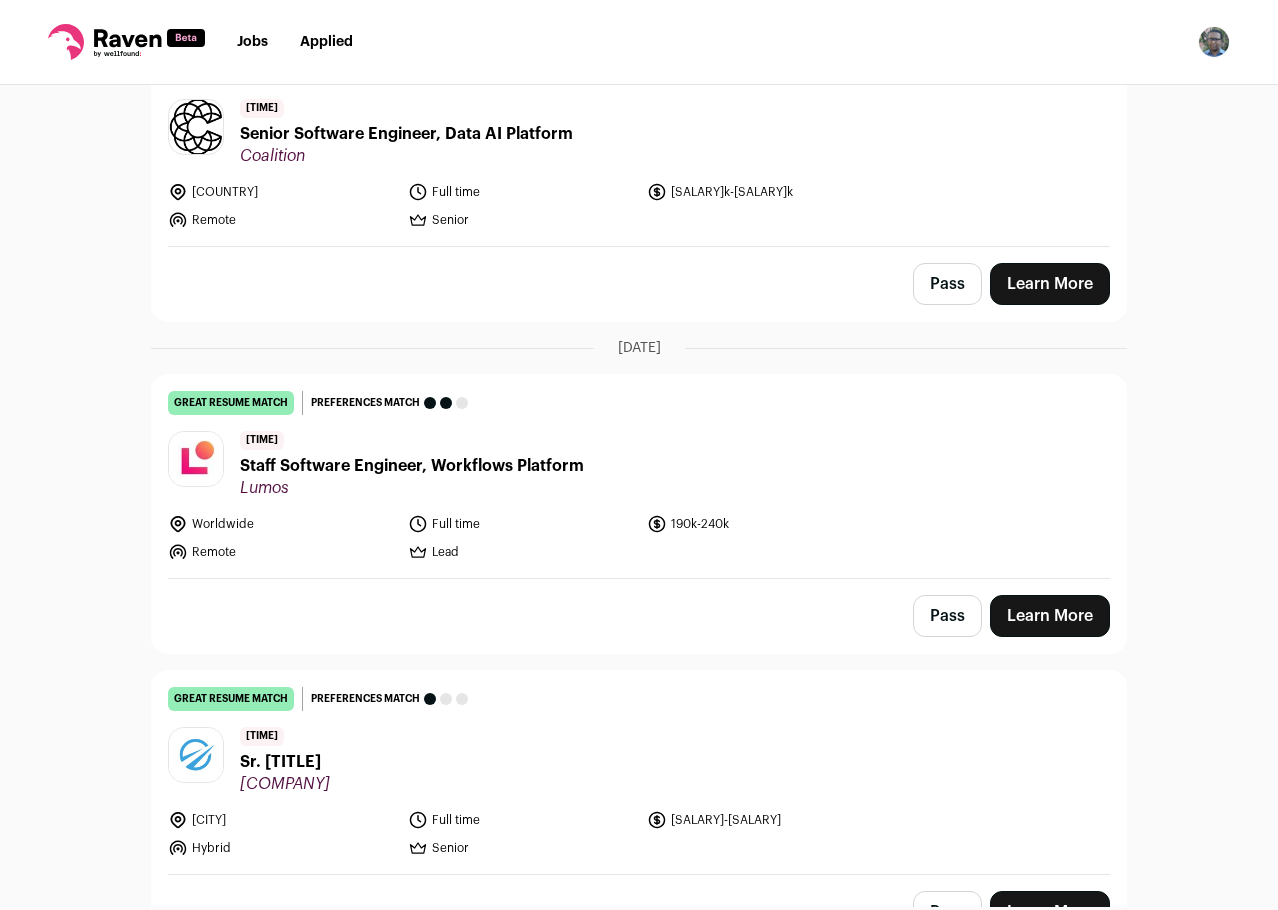 scroll, scrollTop: 3100, scrollLeft: 0, axis: vertical 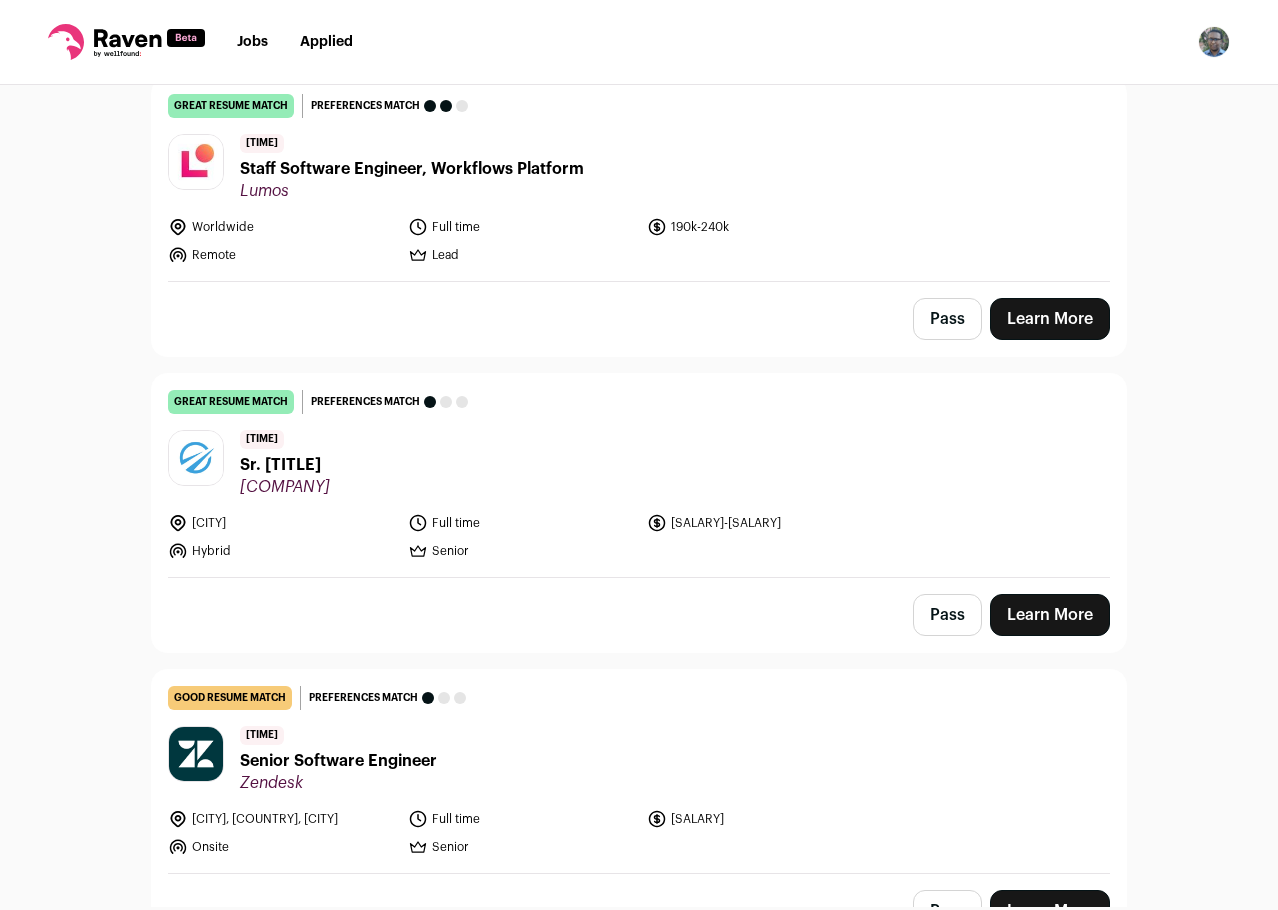 click on "Pass" at bounding box center (947, 319) 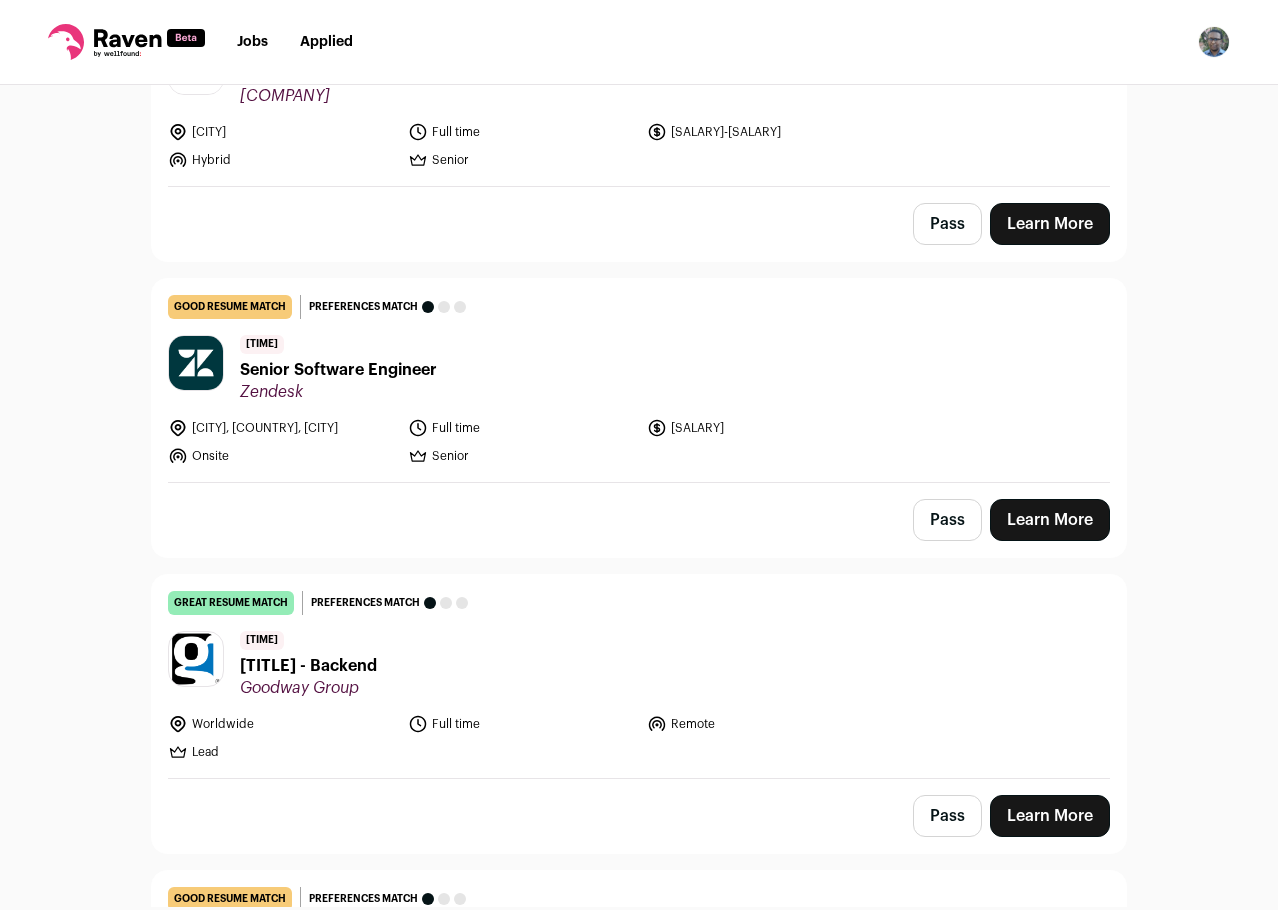scroll, scrollTop: 3700, scrollLeft: 0, axis: vertical 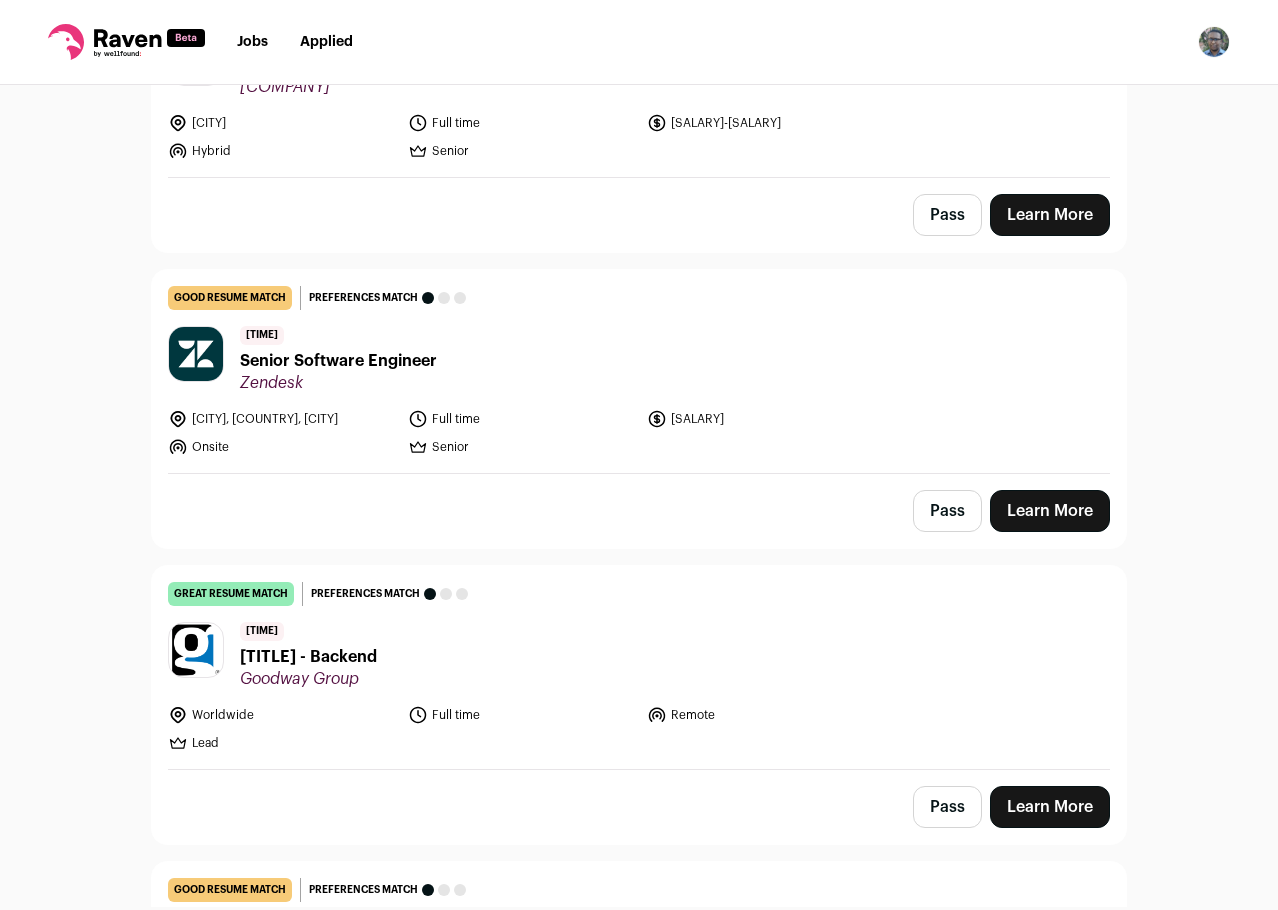 click on "Pass" at bounding box center [947, 215] 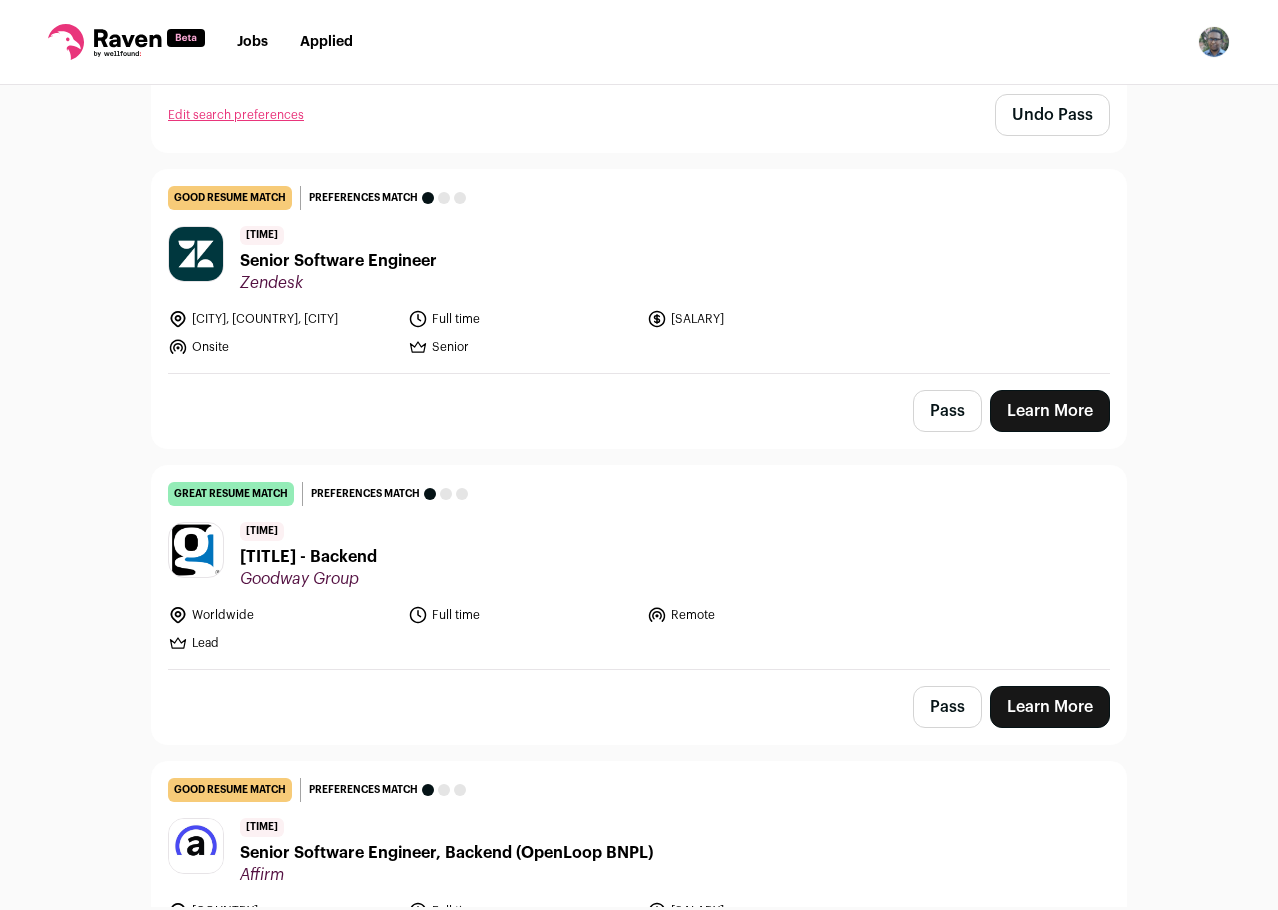 click on "Pass" at bounding box center (947, 411) 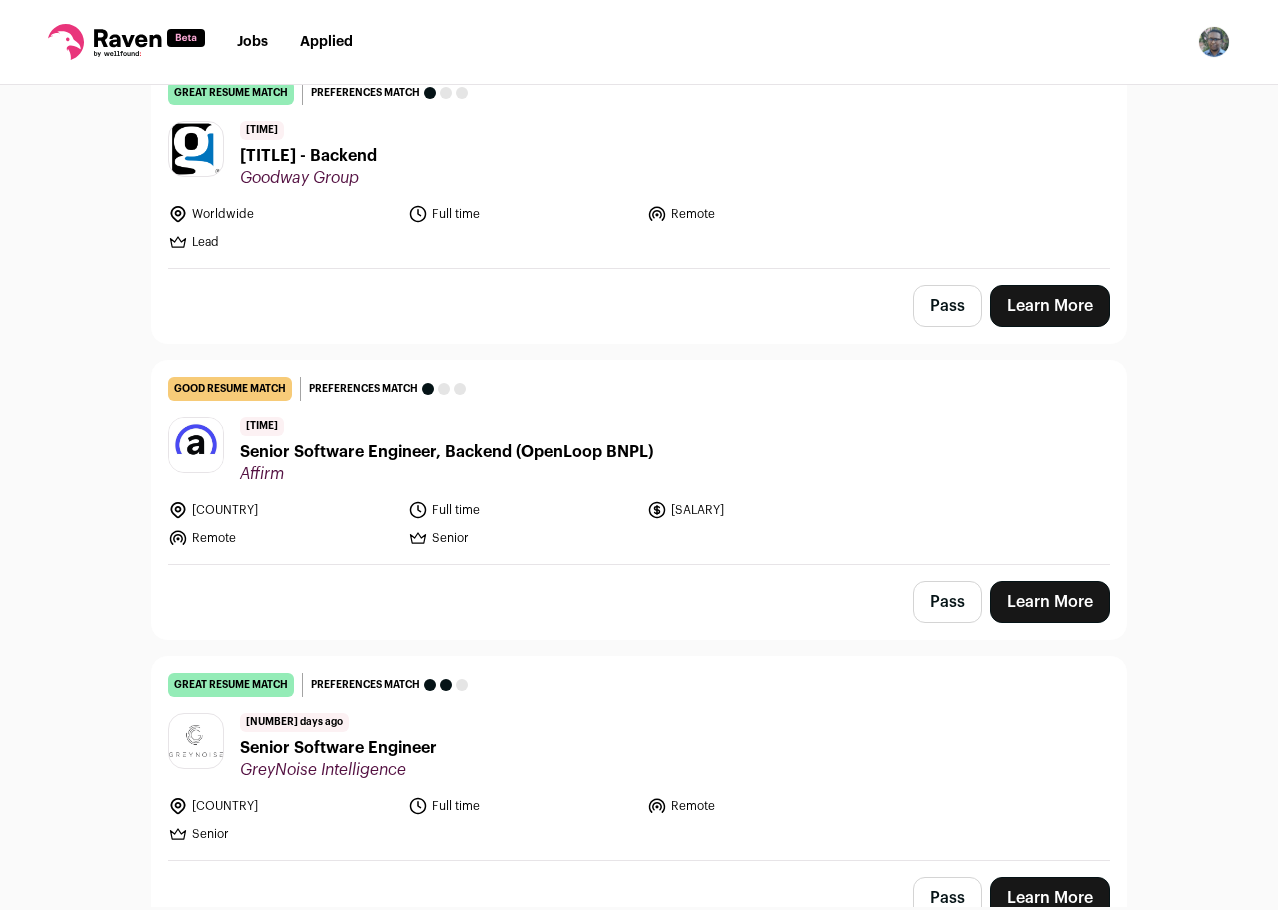 scroll, scrollTop: 4200, scrollLeft: 0, axis: vertical 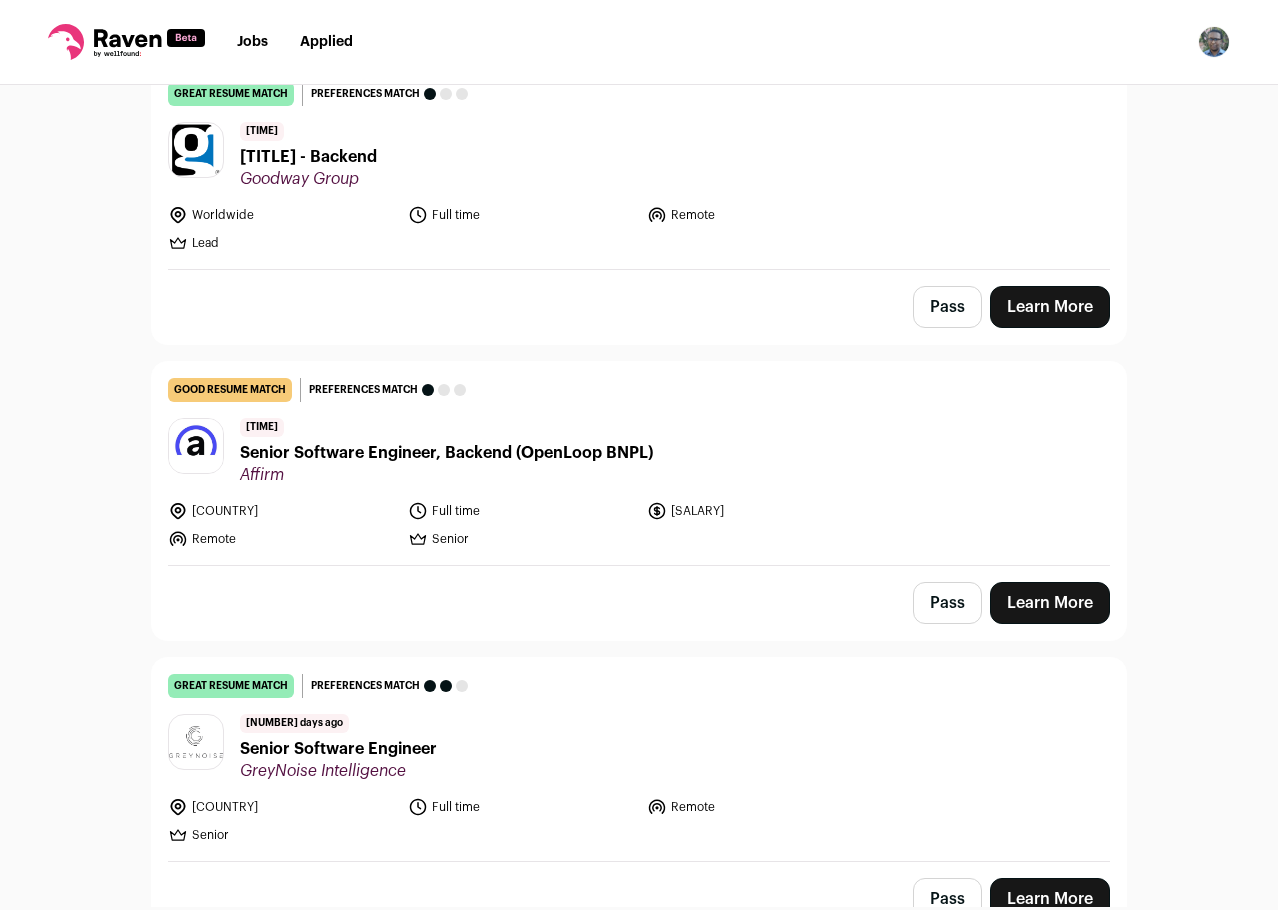 click on "Pass" at bounding box center (947, 603) 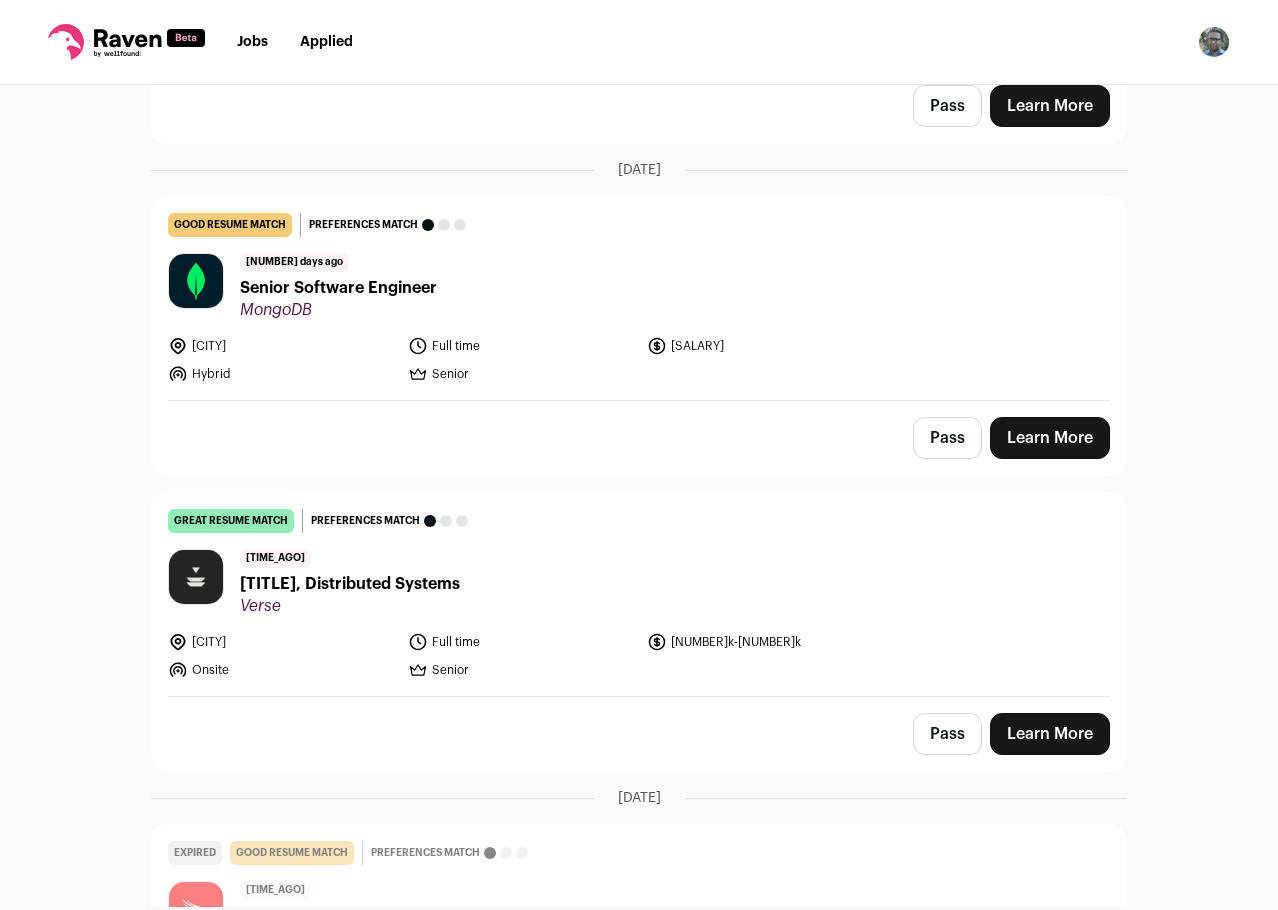 scroll, scrollTop: 5600, scrollLeft: 0, axis: vertical 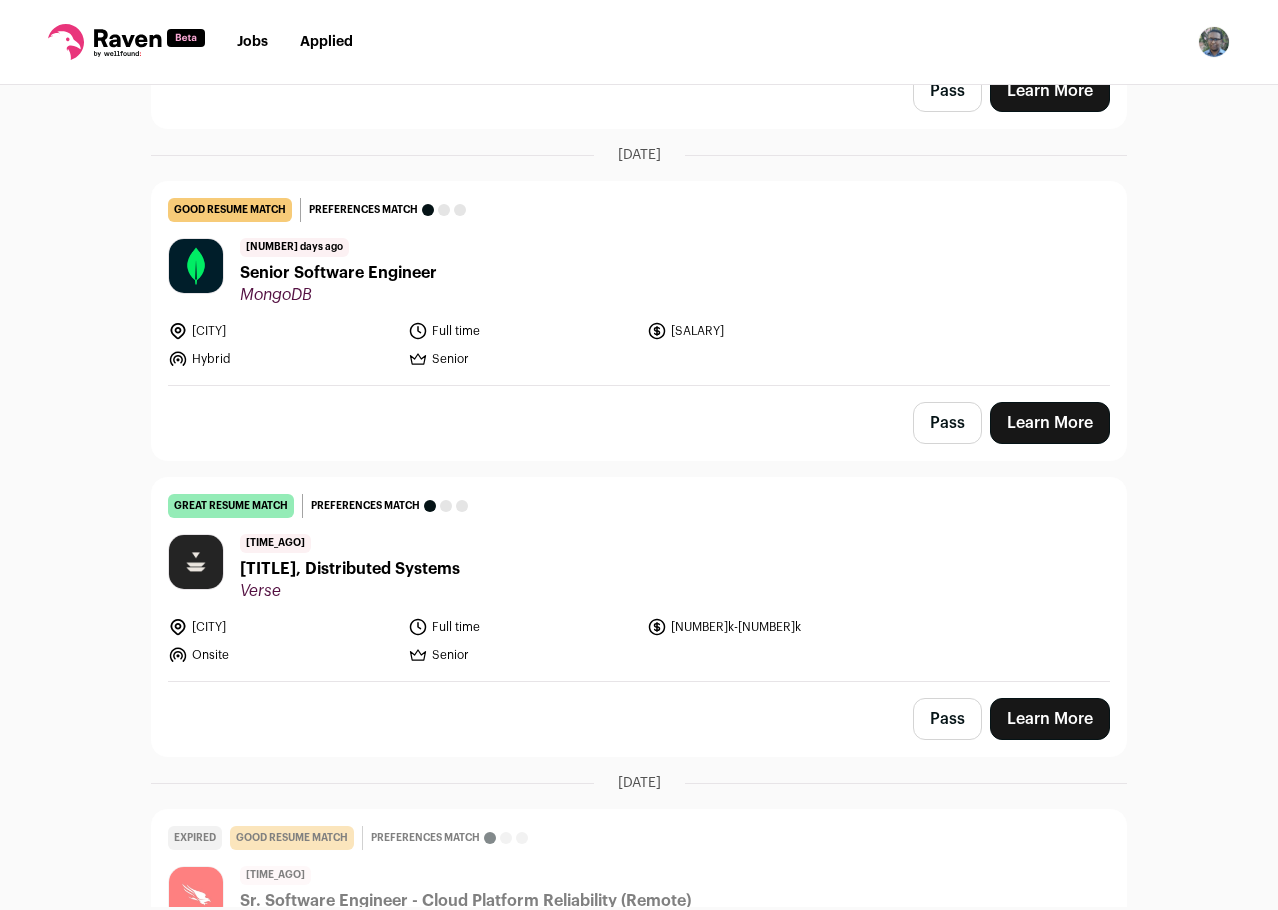 click on "Pass" at bounding box center (947, 423) 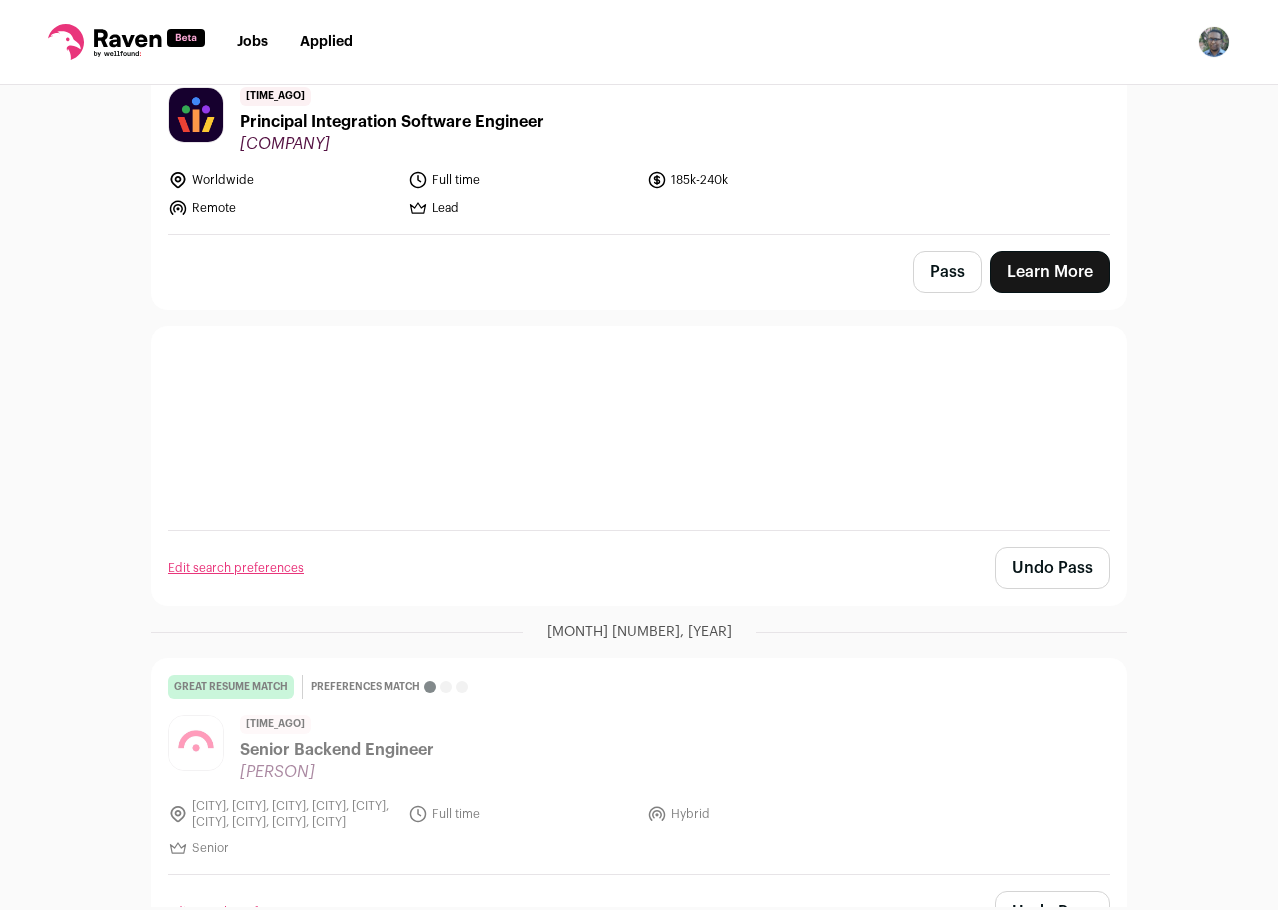 scroll, scrollTop: 0, scrollLeft: 0, axis: both 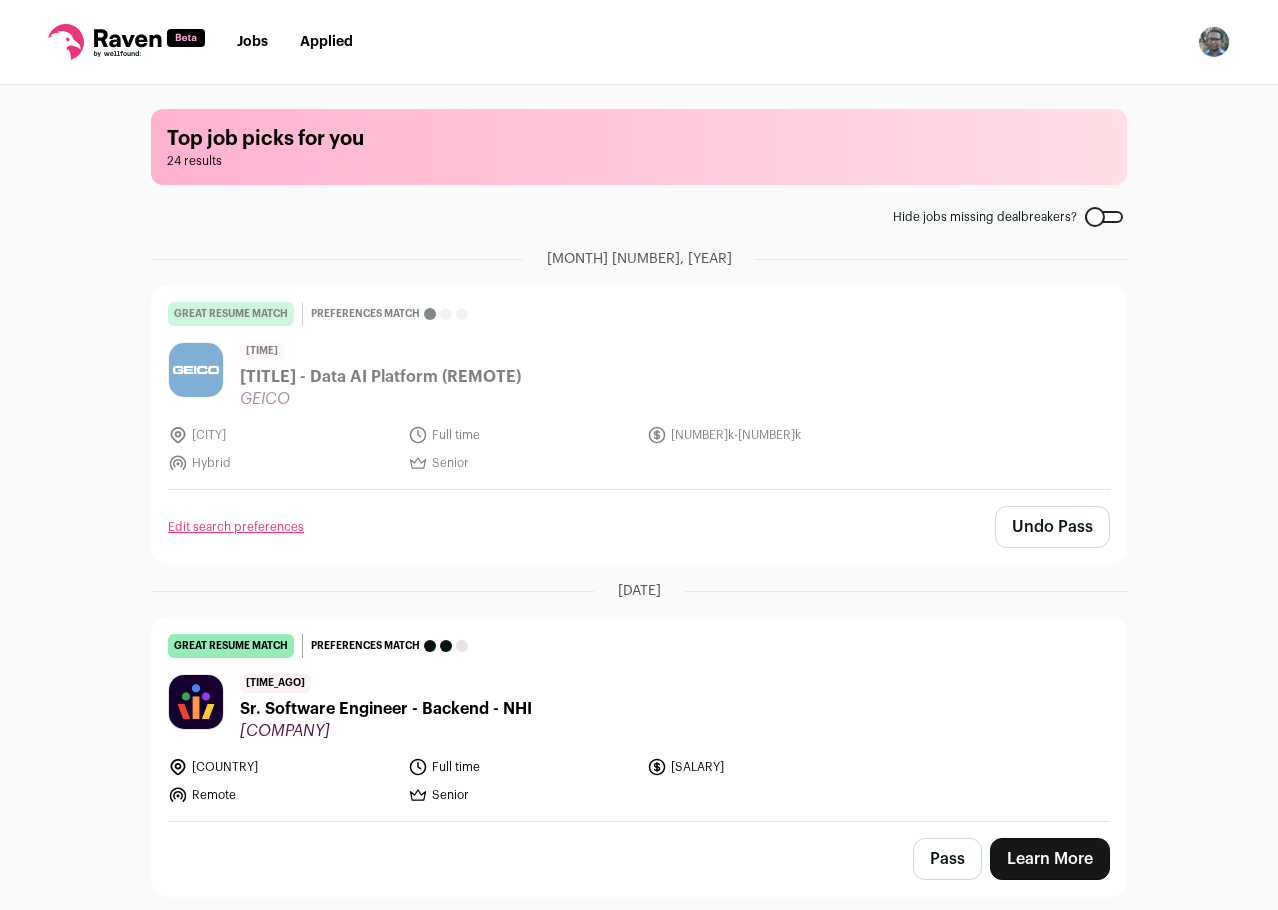 drag, startPoint x: 1005, startPoint y: 581, endPoint x: 1002, endPoint y: 116, distance: 465.00967 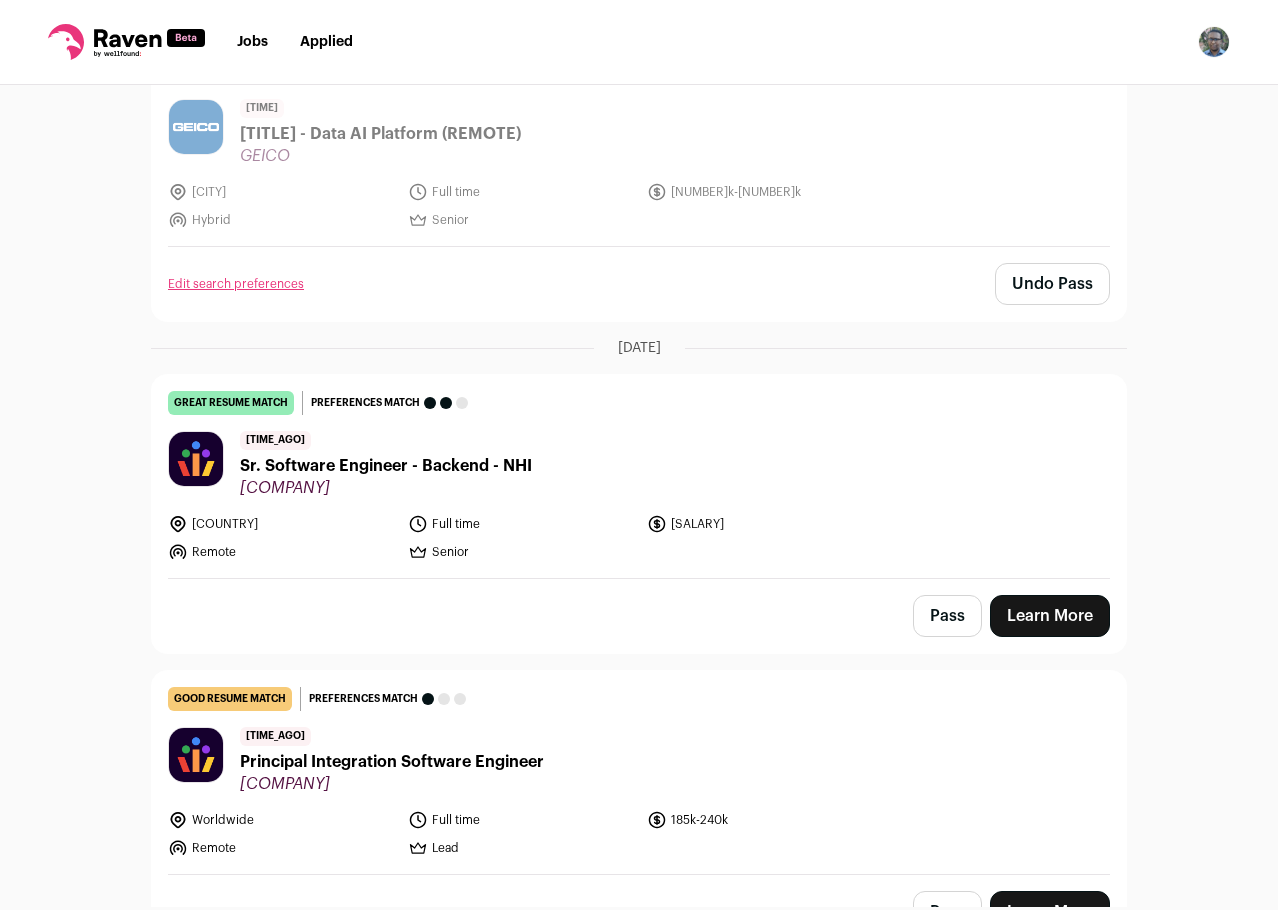 scroll, scrollTop: 500, scrollLeft: 0, axis: vertical 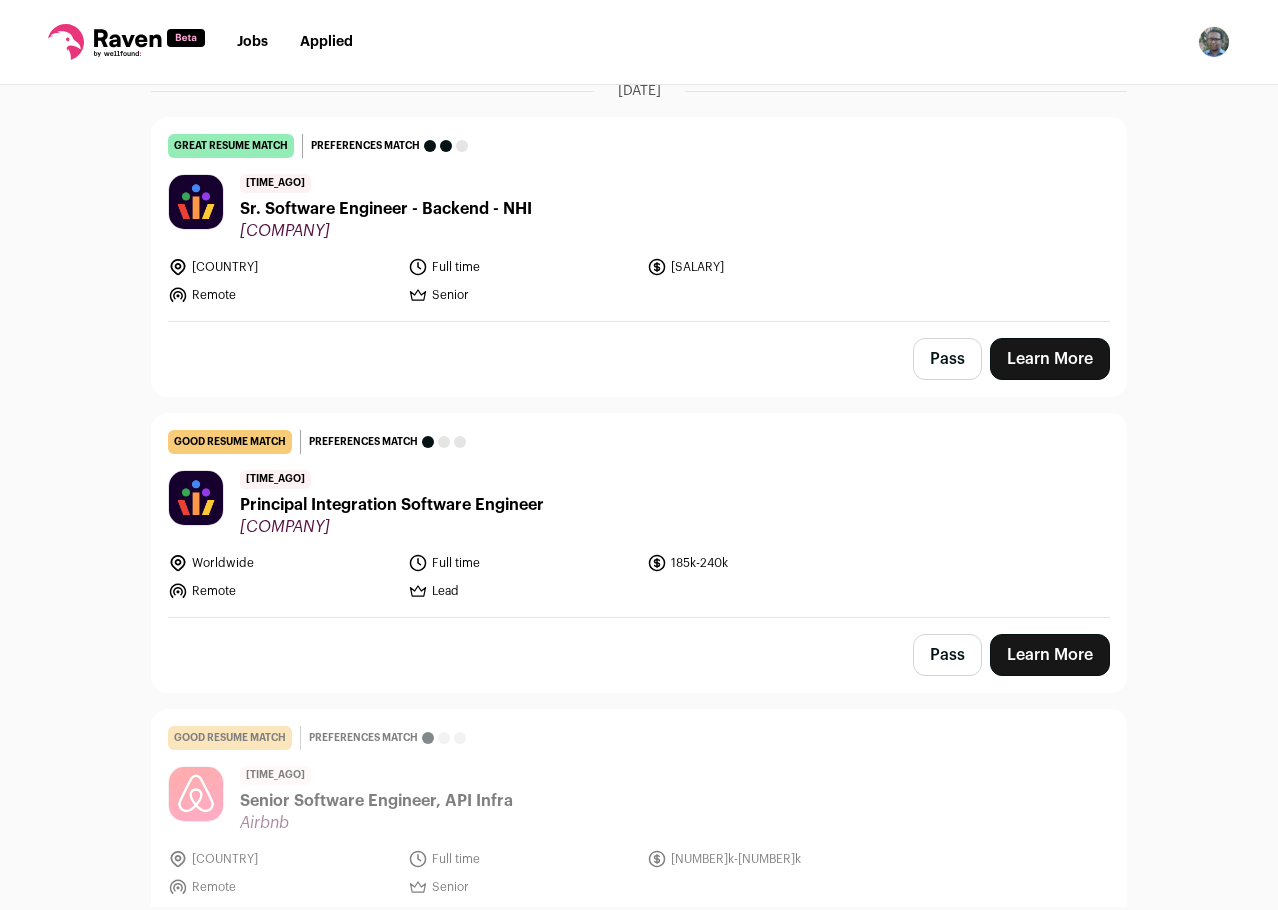 click on "[COMPANY]" at bounding box center (386, 231) 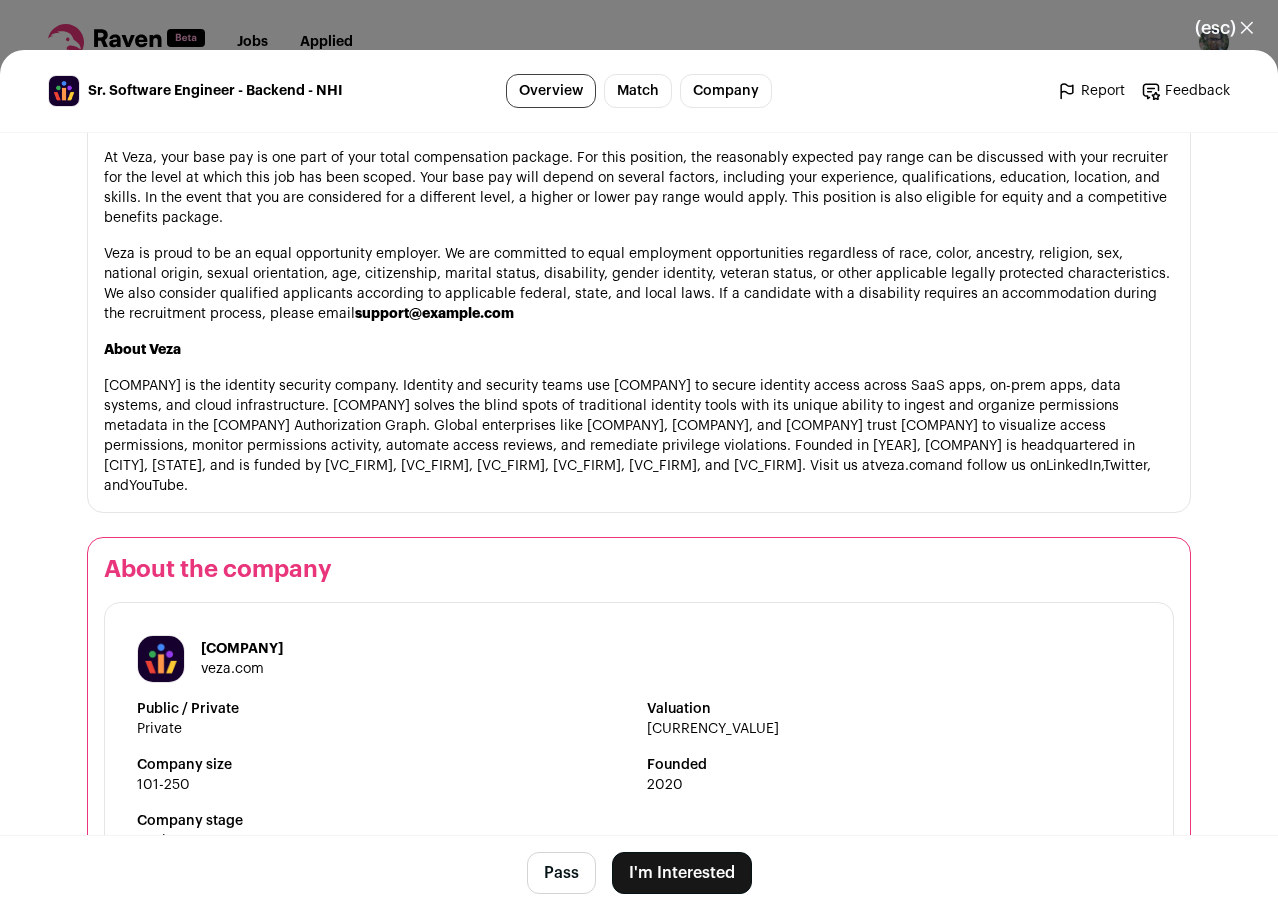 scroll, scrollTop: 2021, scrollLeft: 0, axis: vertical 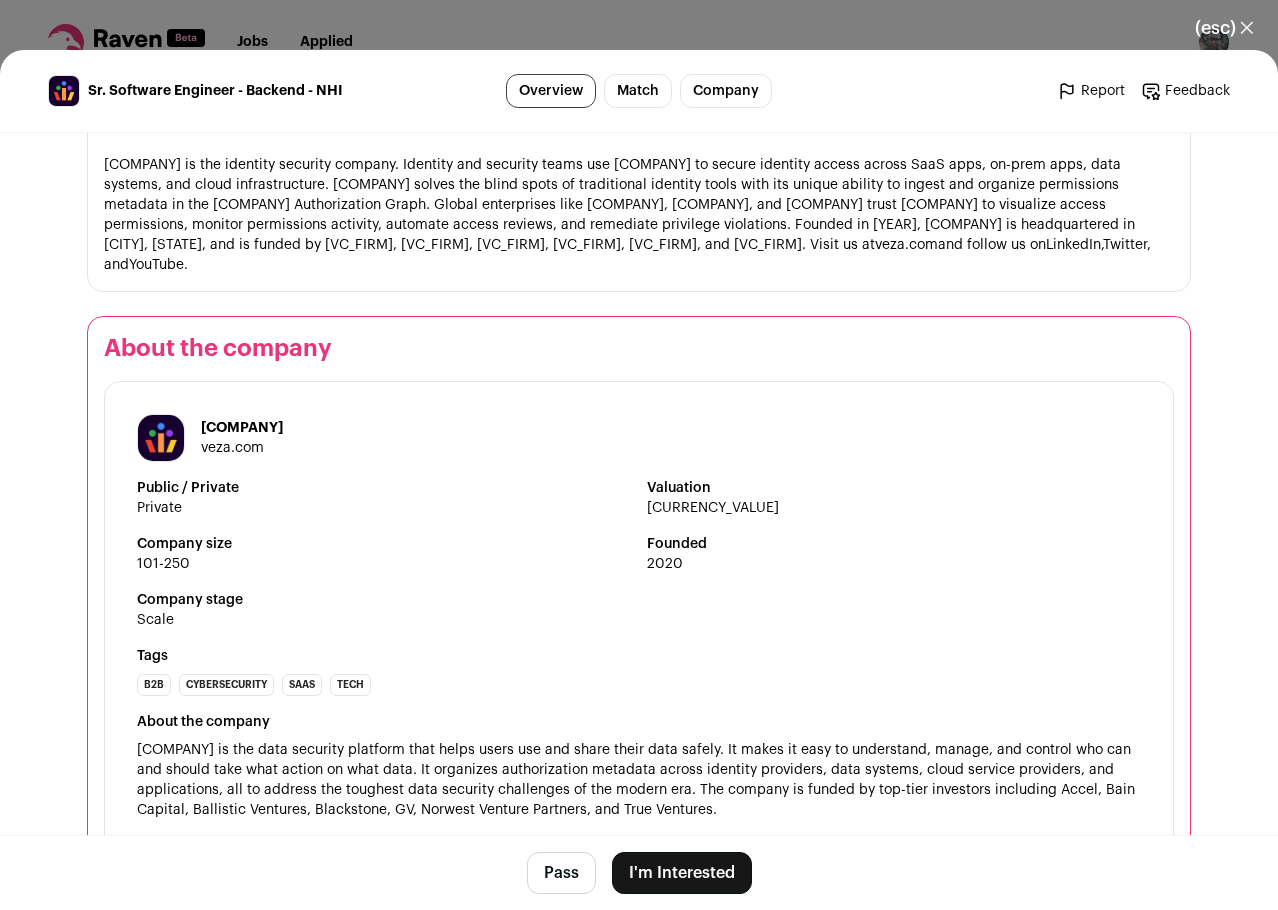 click on "Pass" at bounding box center [561, 873] 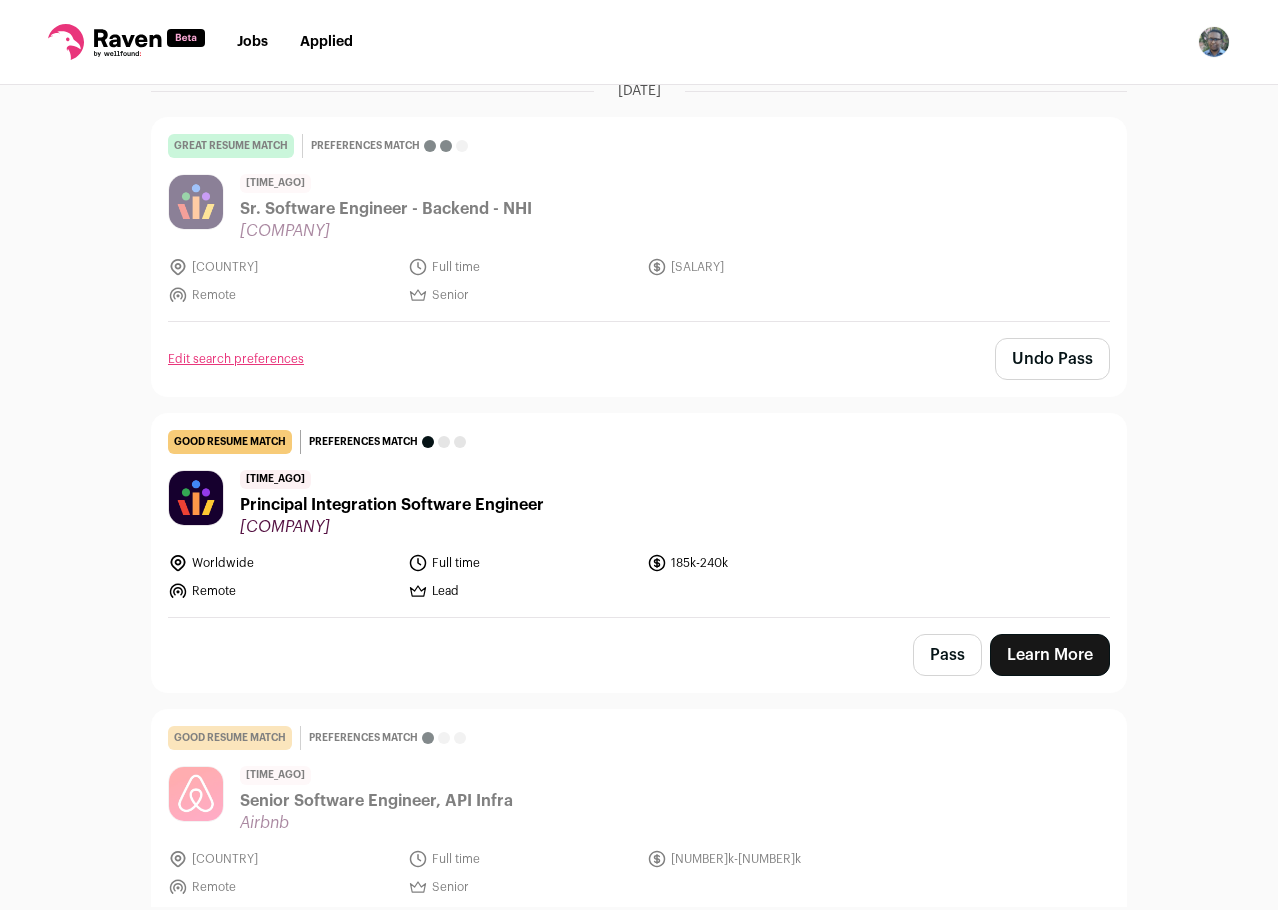 click on "Pass" at bounding box center (947, 655) 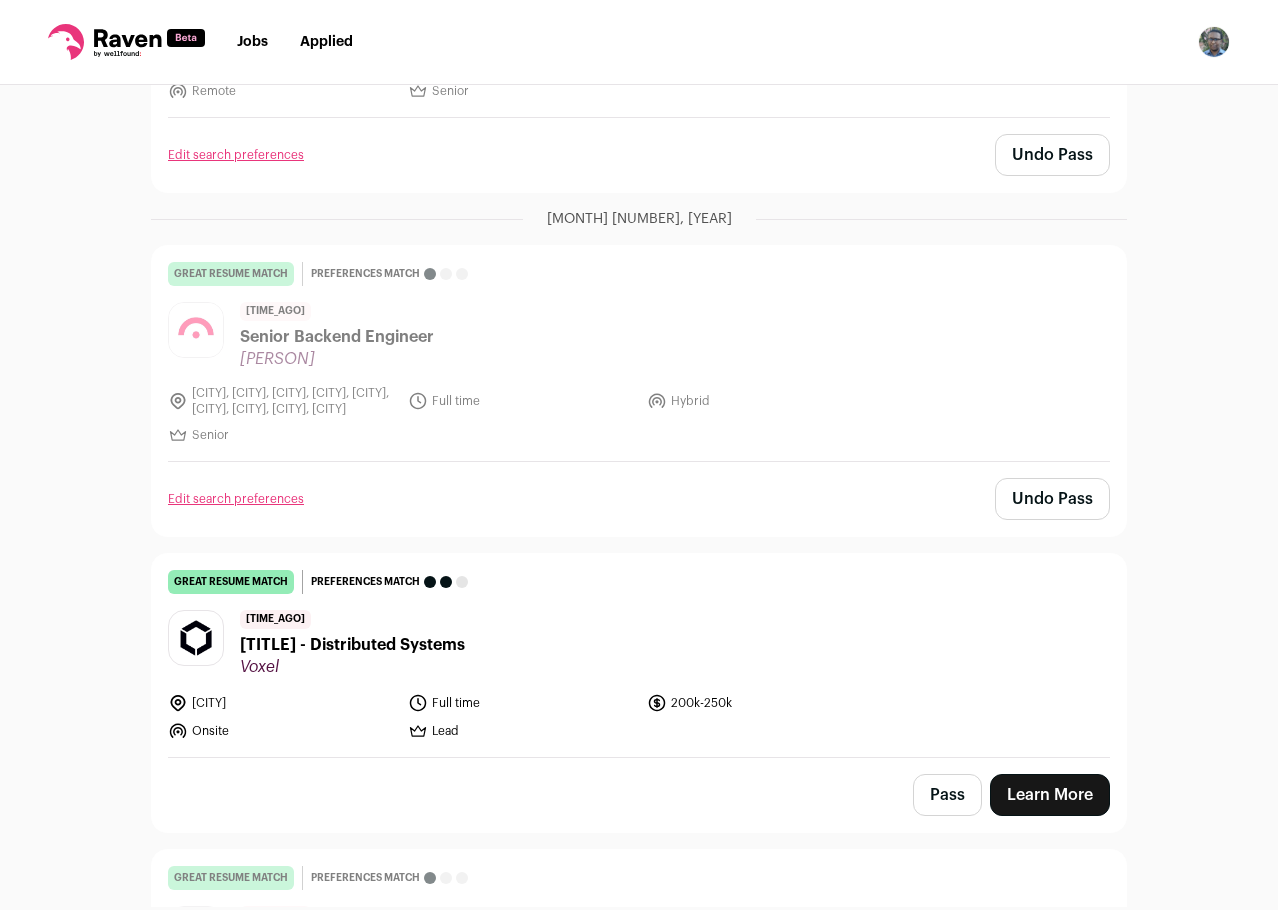 scroll, scrollTop: 1400, scrollLeft: 0, axis: vertical 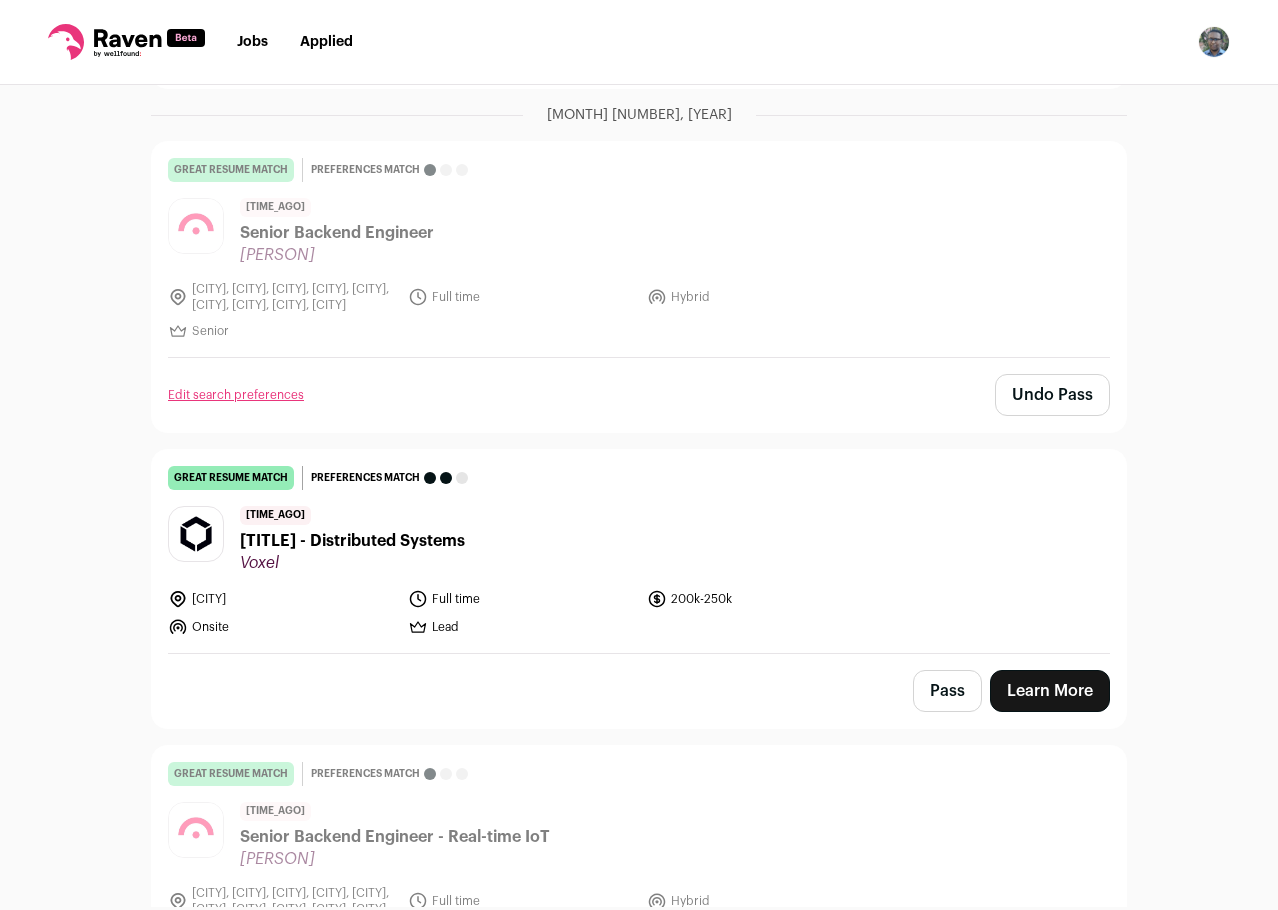 click on "[LOCATION]" at bounding box center (639, 551) 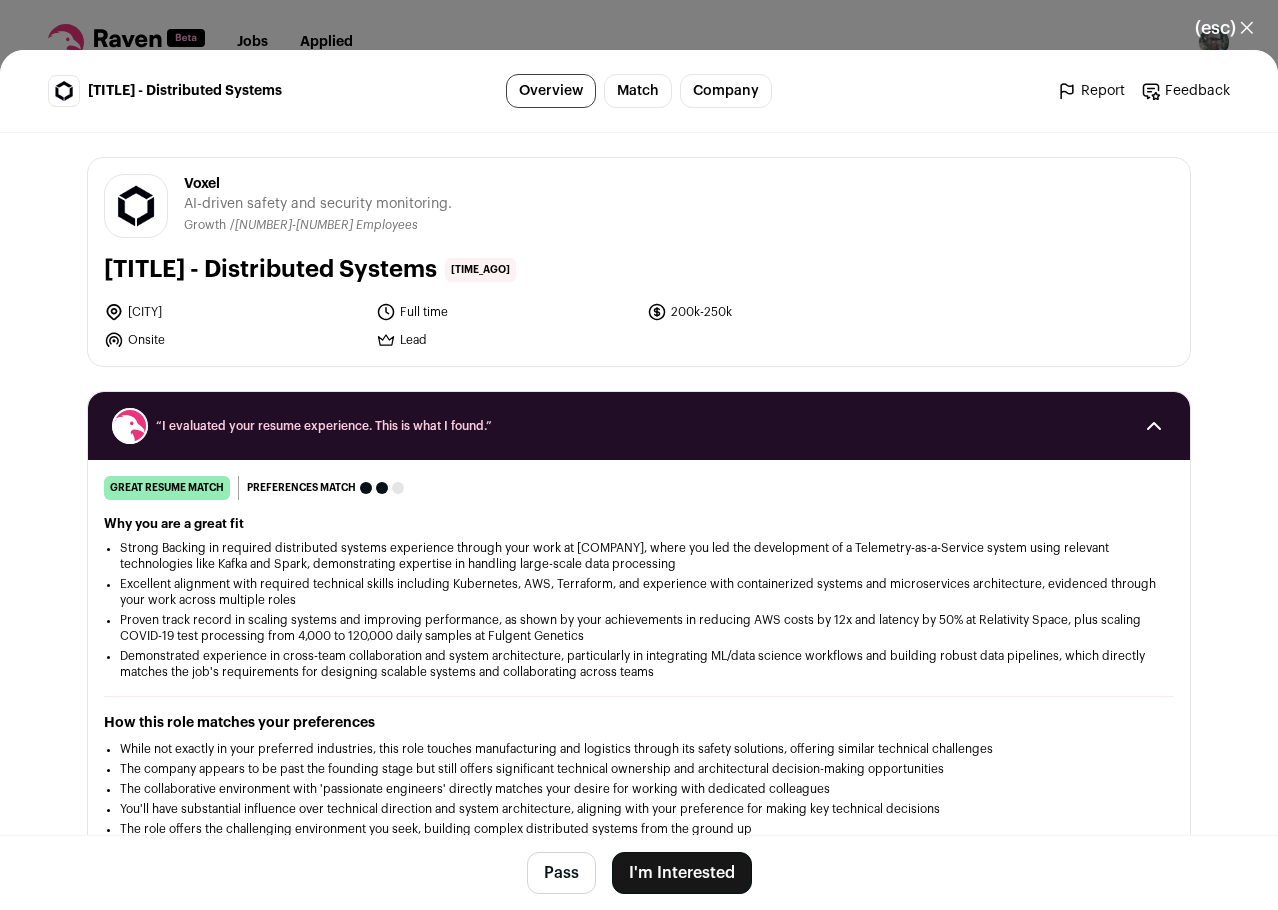 click on "Pass" at bounding box center [561, 873] 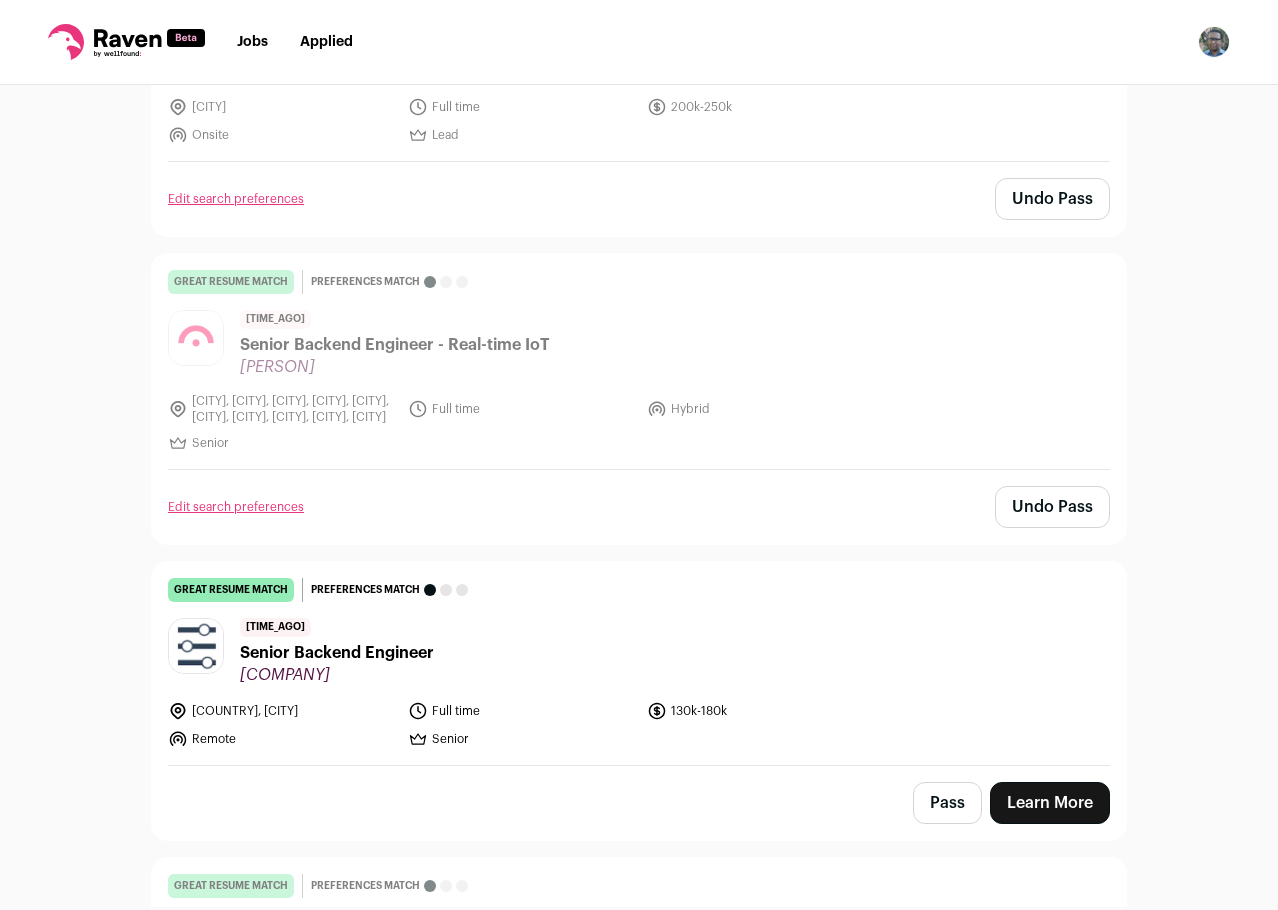scroll, scrollTop: 1900, scrollLeft: 0, axis: vertical 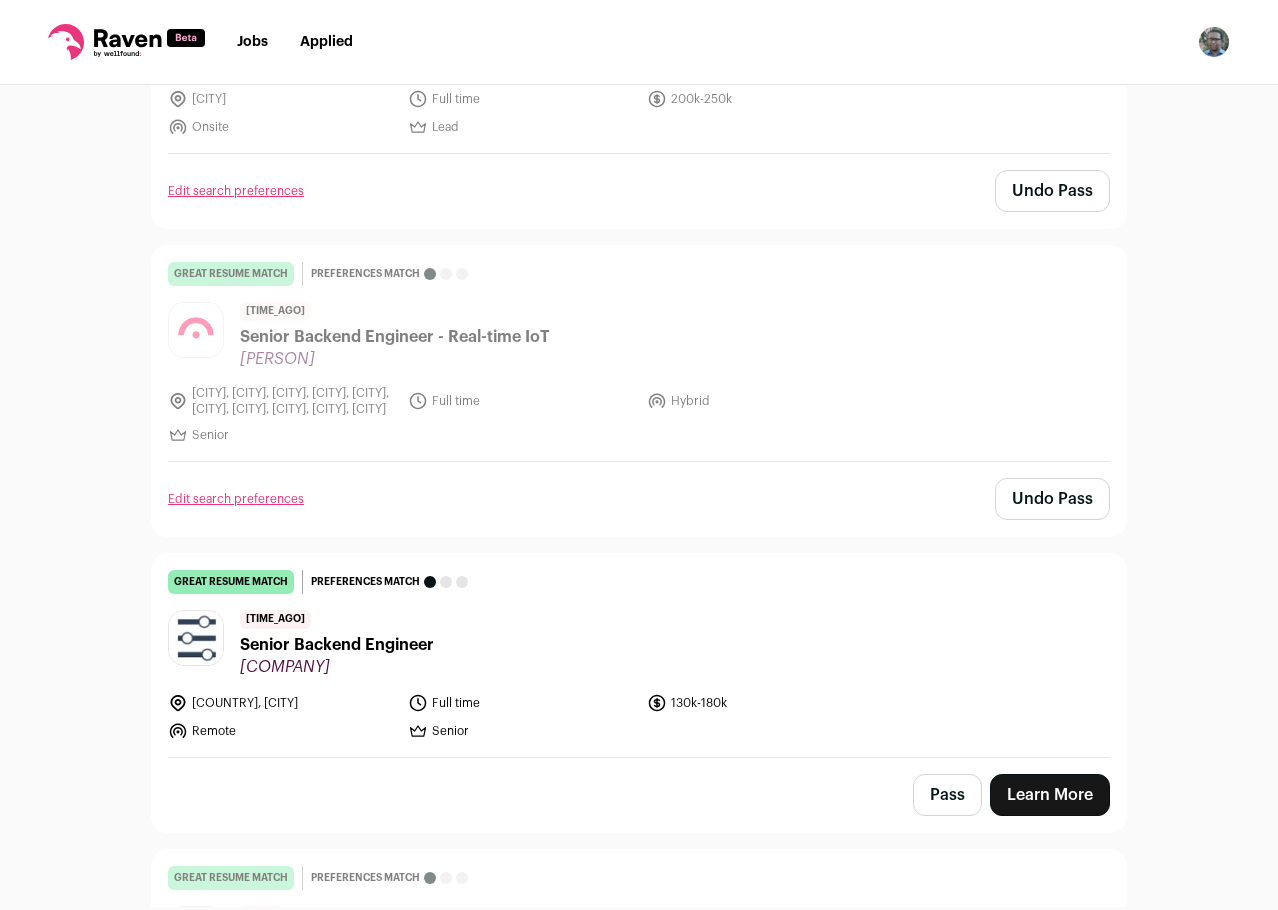 click on "[NUMBER] days ago
[TITLE] - Backend
[COMPANY]" at bounding box center (639, 643) 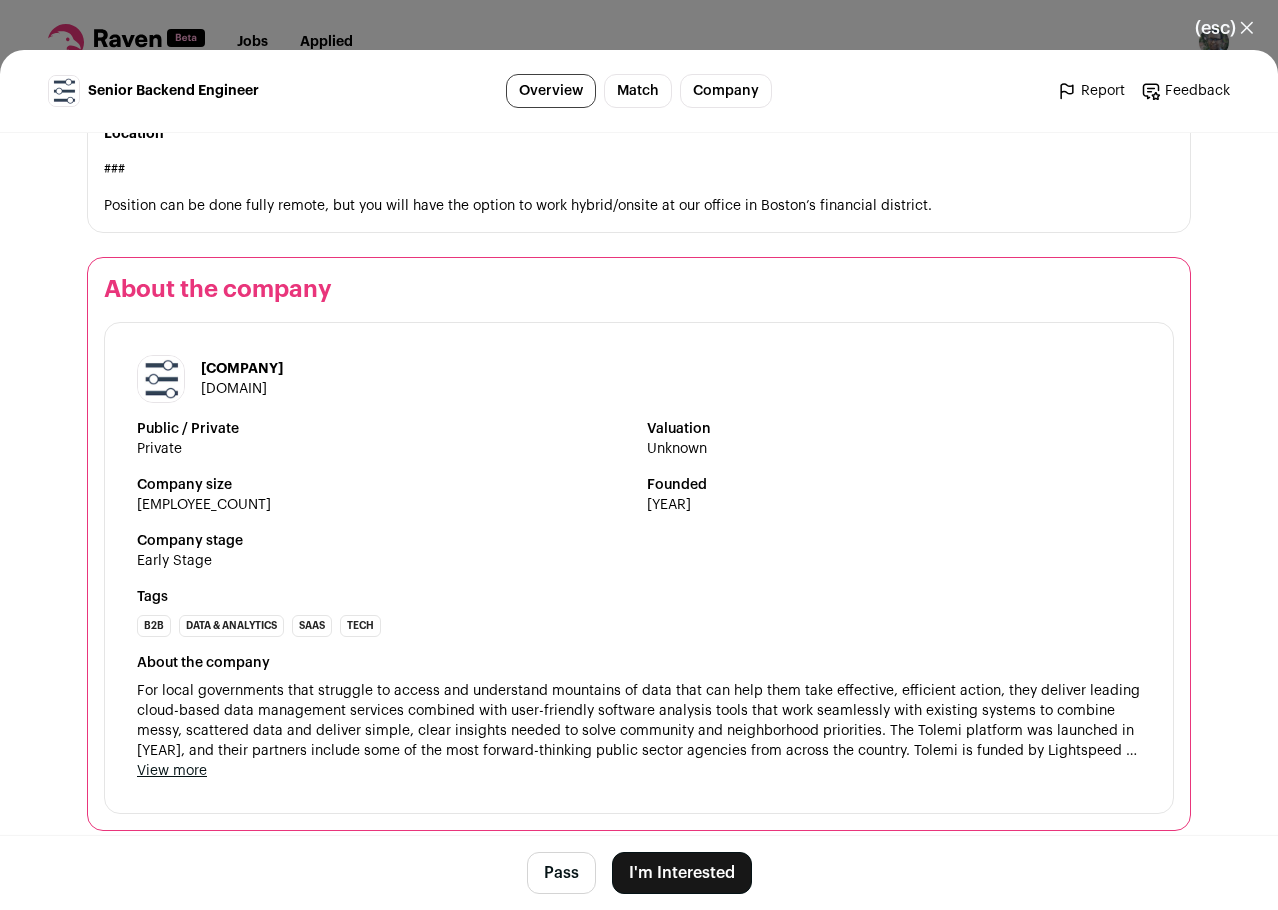 scroll, scrollTop: 1877, scrollLeft: 0, axis: vertical 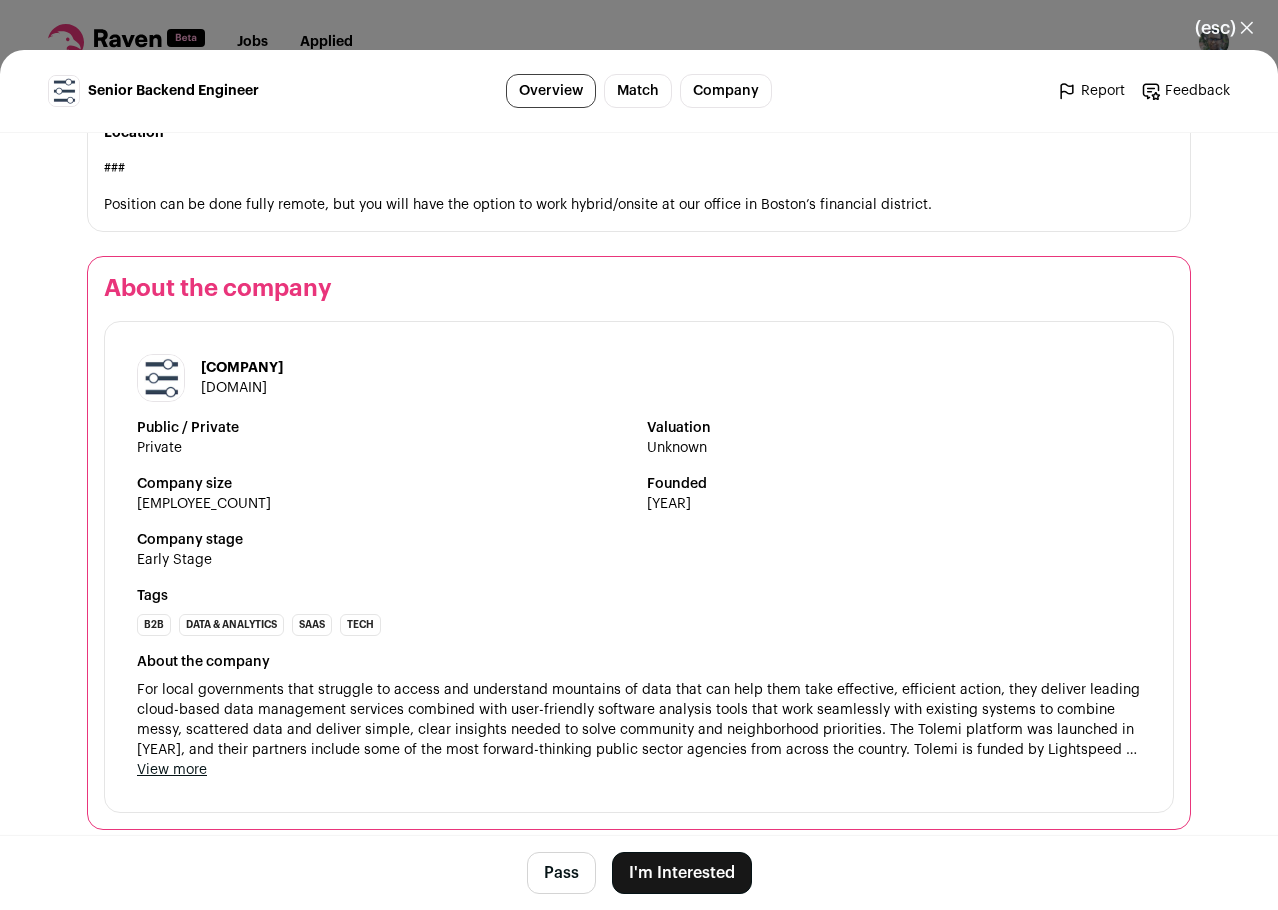 click on "Pass" at bounding box center (561, 873) 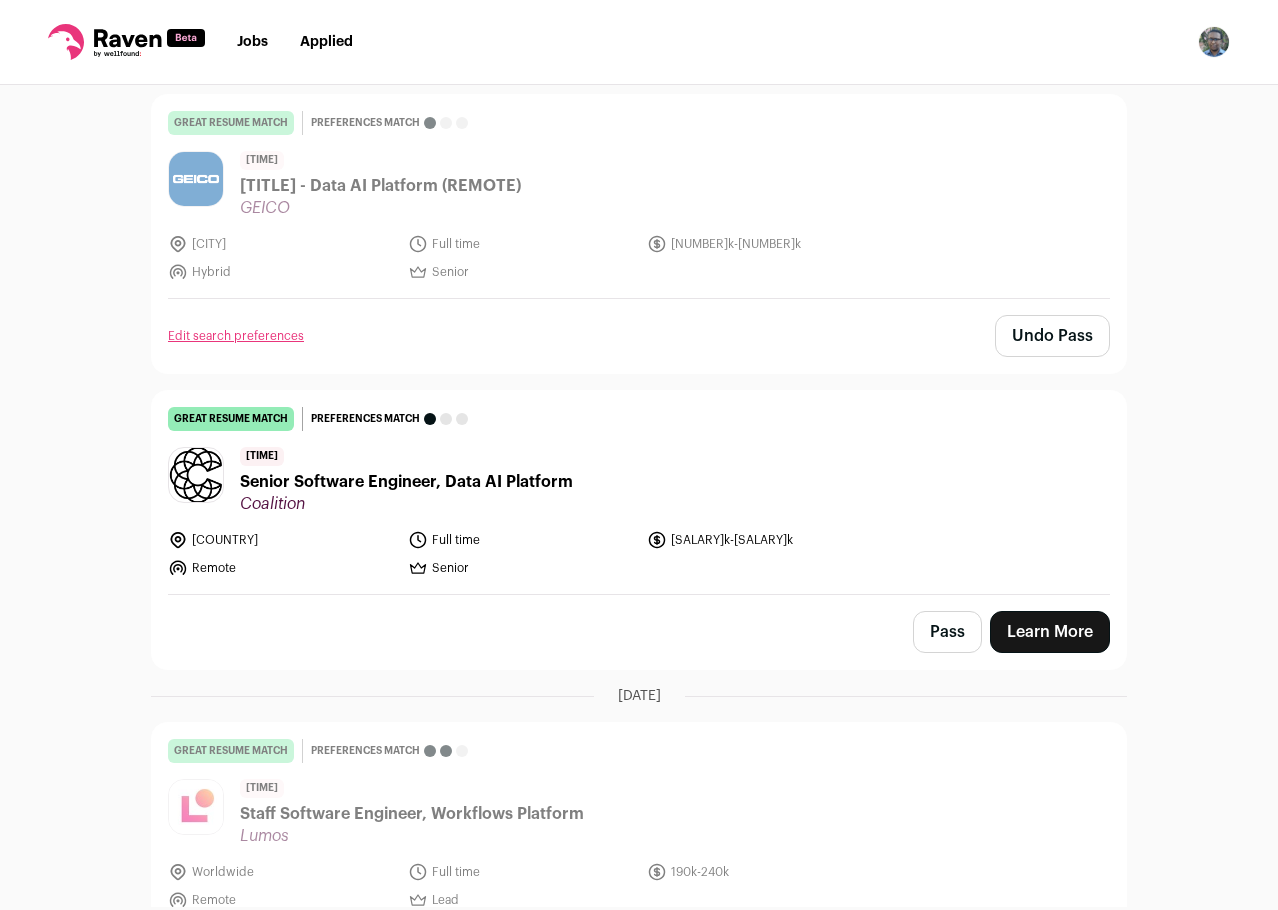 scroll, scrollTop: 2700, scrollLeft: 0, axis: vertical 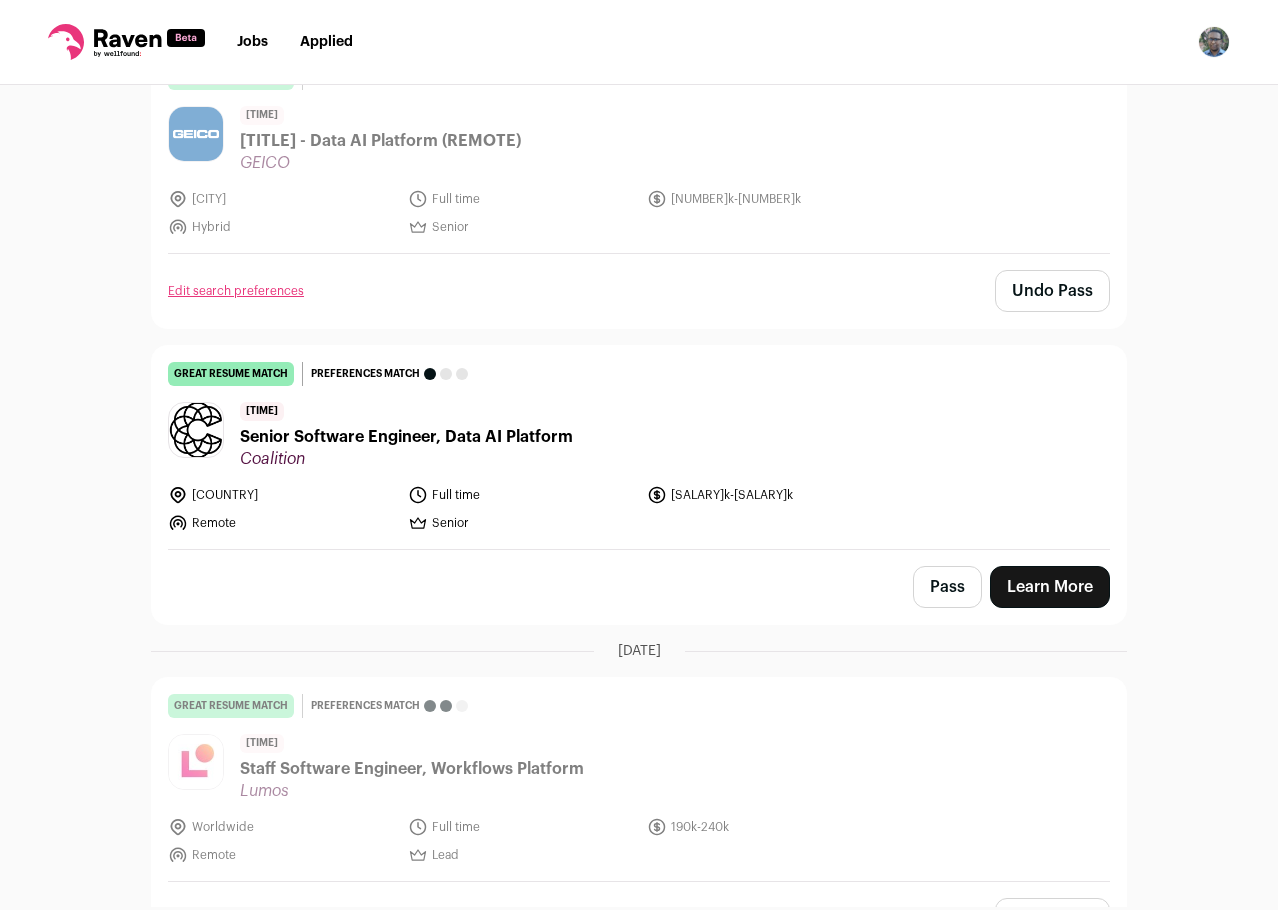 click on "[COUNTRY]
Full time
[SALARY]
Remote
Senior" at bounding box center (521, 509) 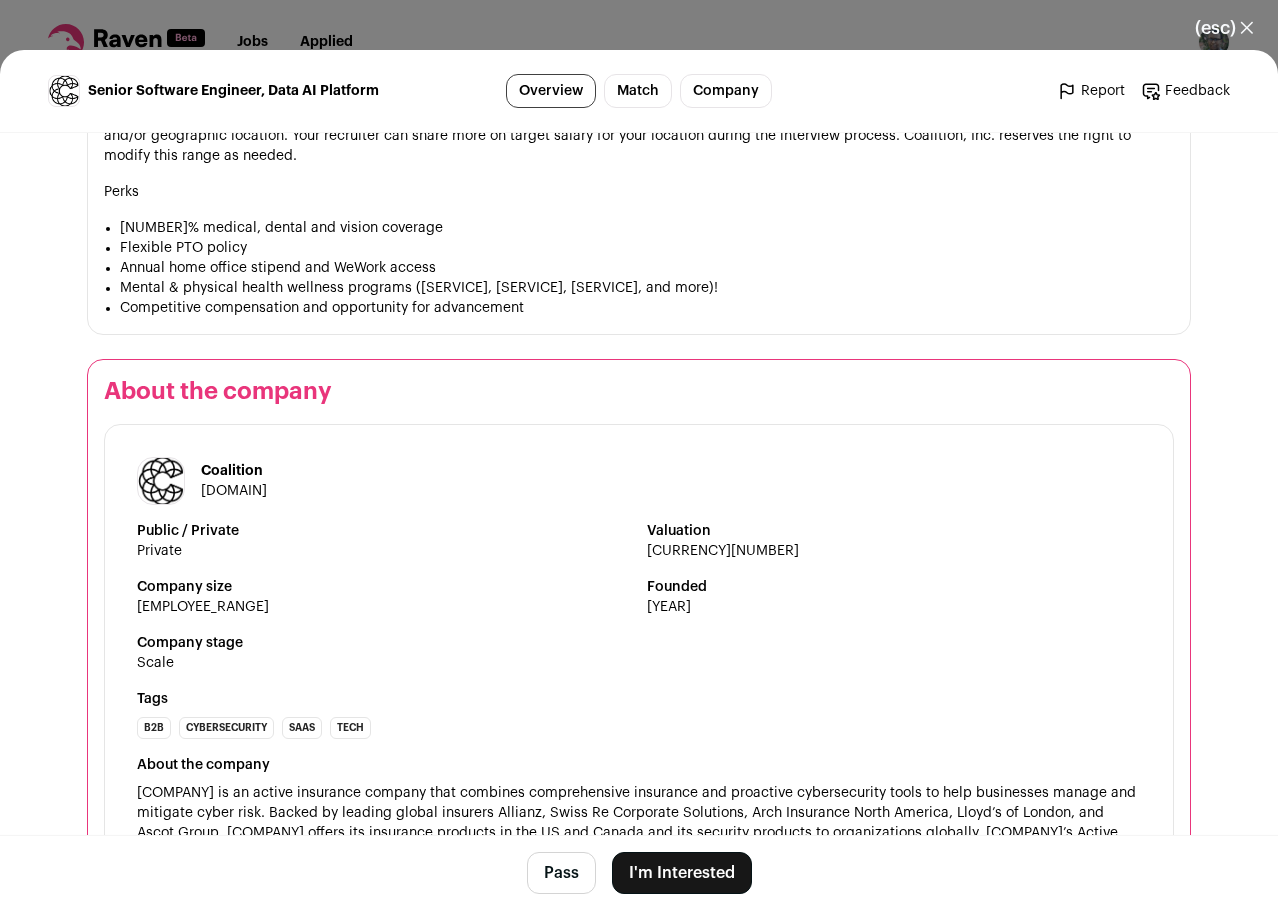 scroll, scrollTop: 2423, scrollLeft: 0, axis: vertical 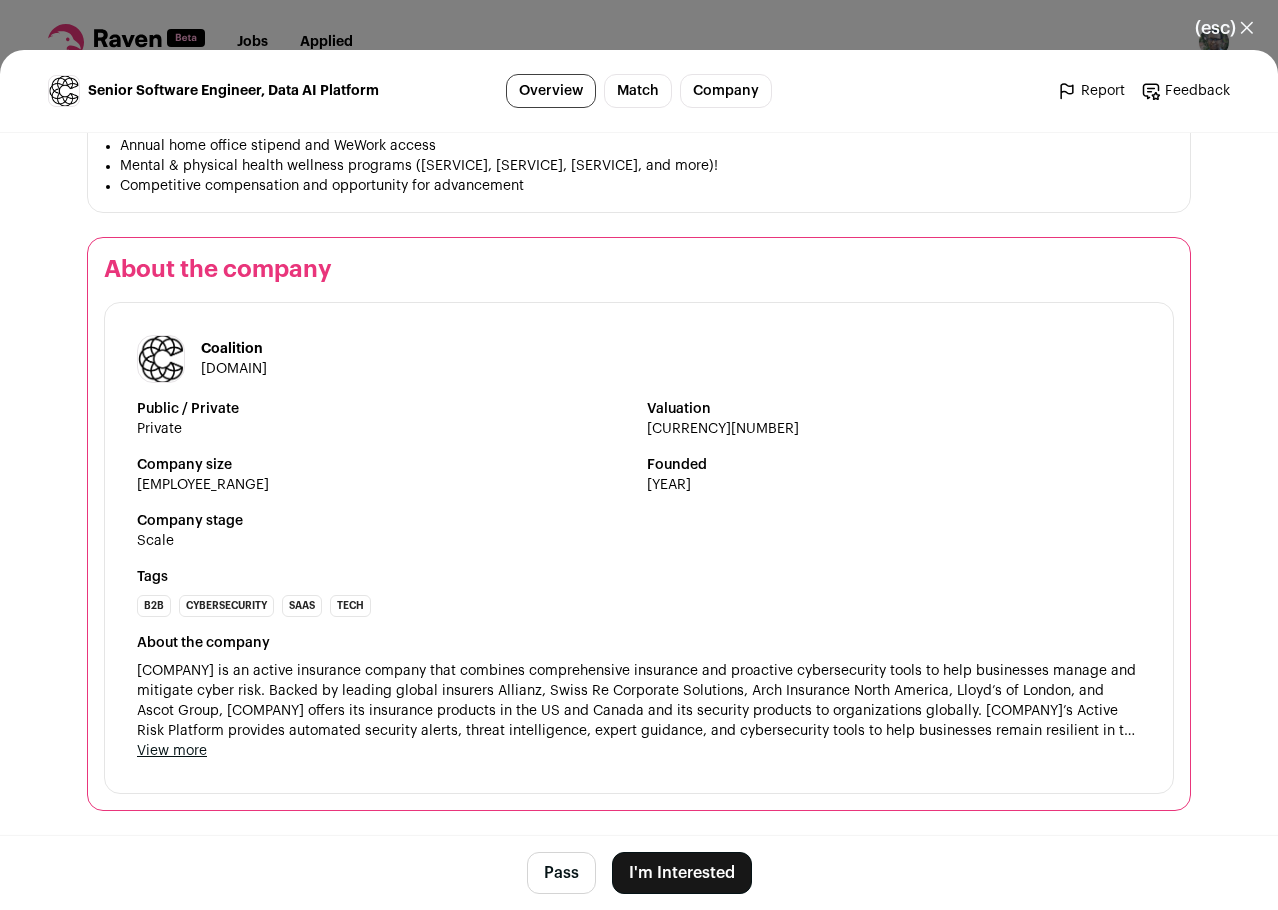 click on "Pass" at bounding box center (561, 873) 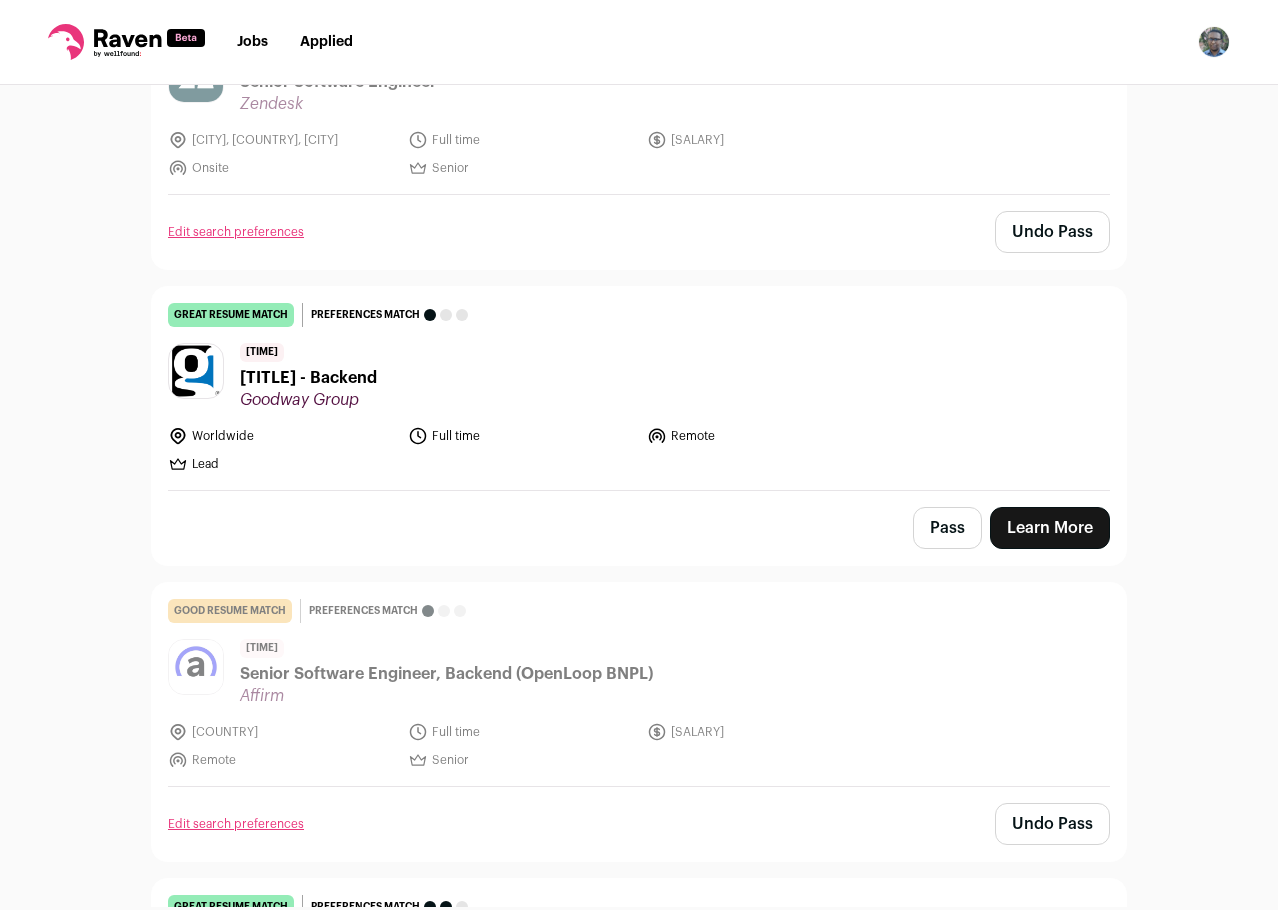 scroll, scrollTop: 4000, scrollLeft: 0, axis: vertical 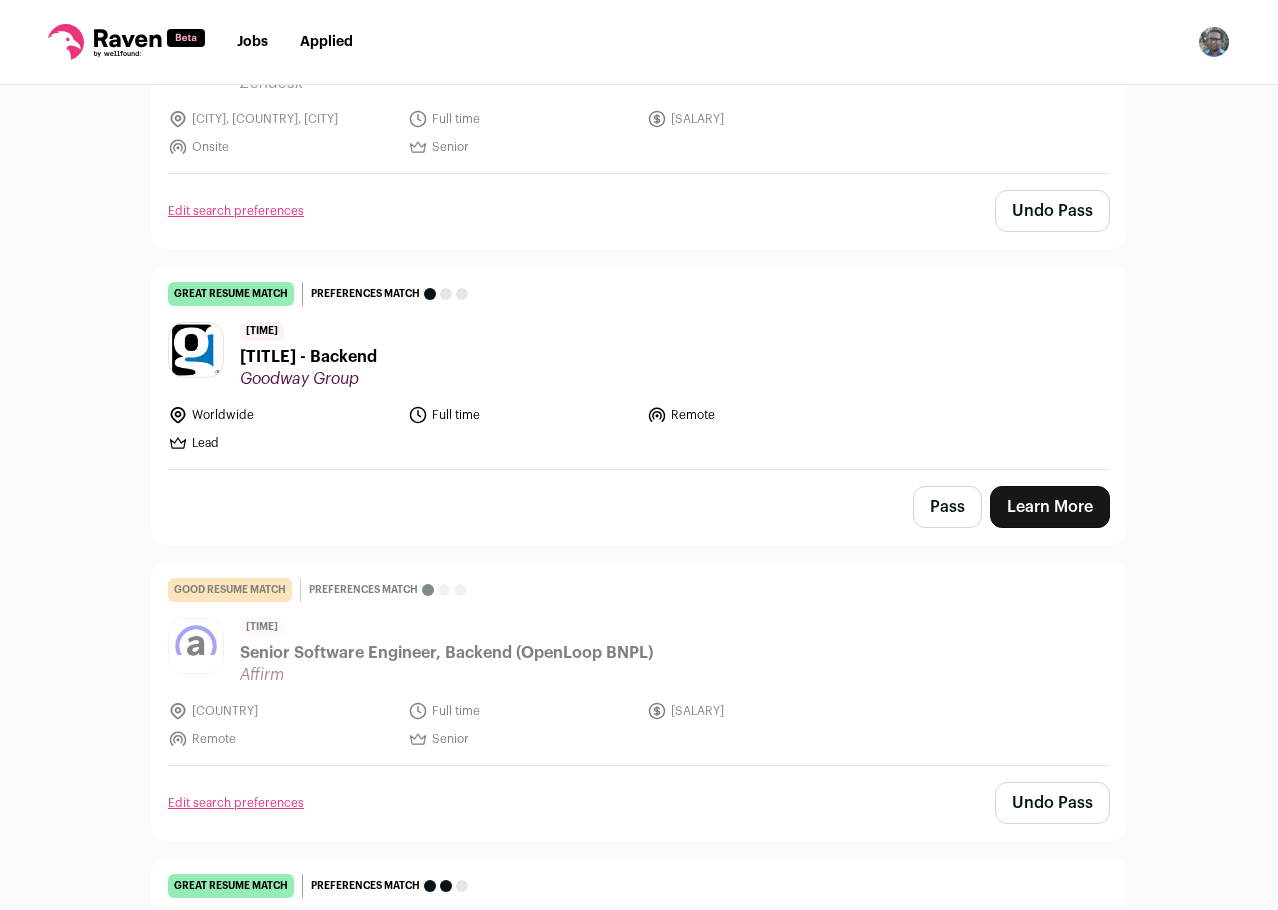 click on "Worldwide" at bounding box center (639, 367) 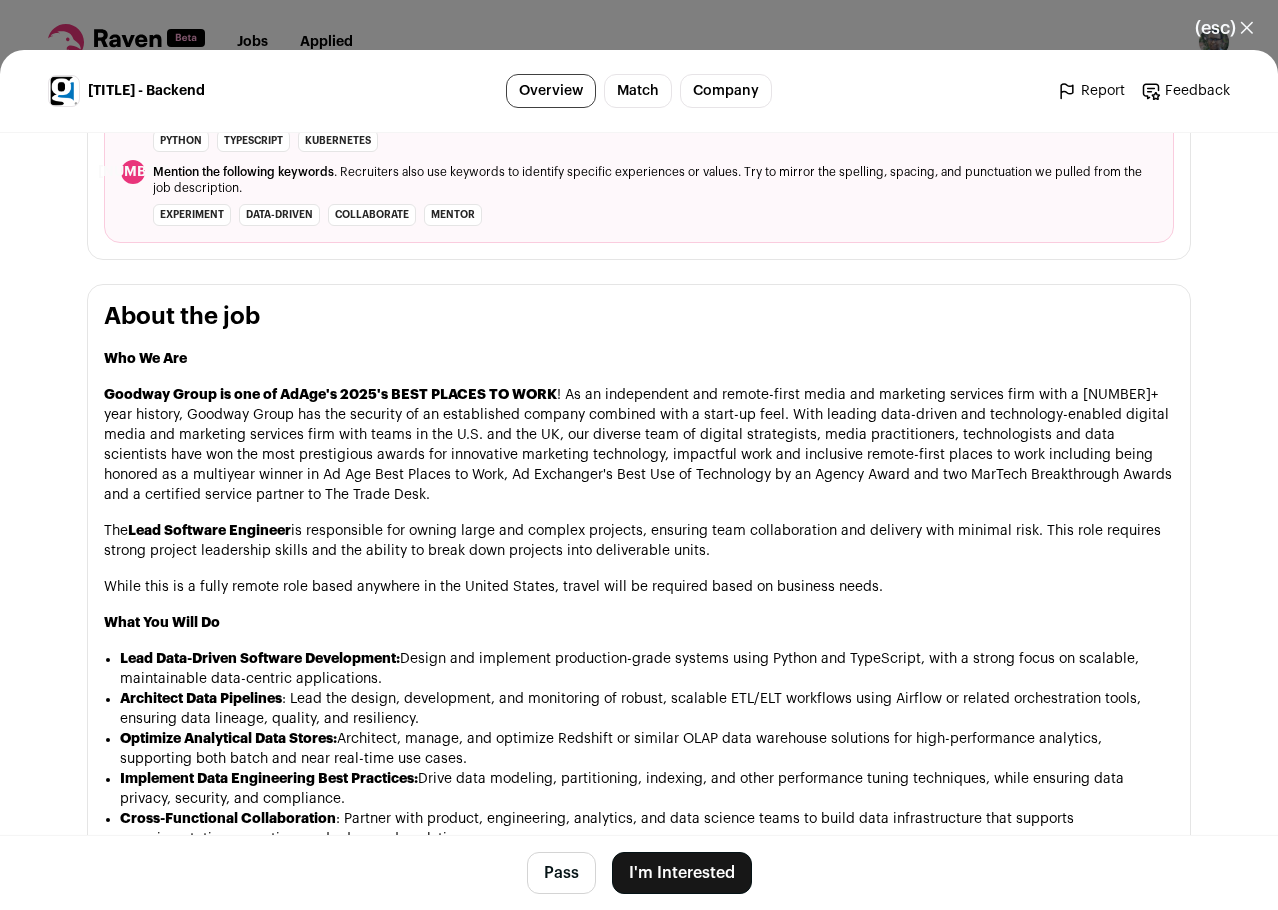 scroll, scrollTop: 1300, scrollLeft: 0, axis: vertical 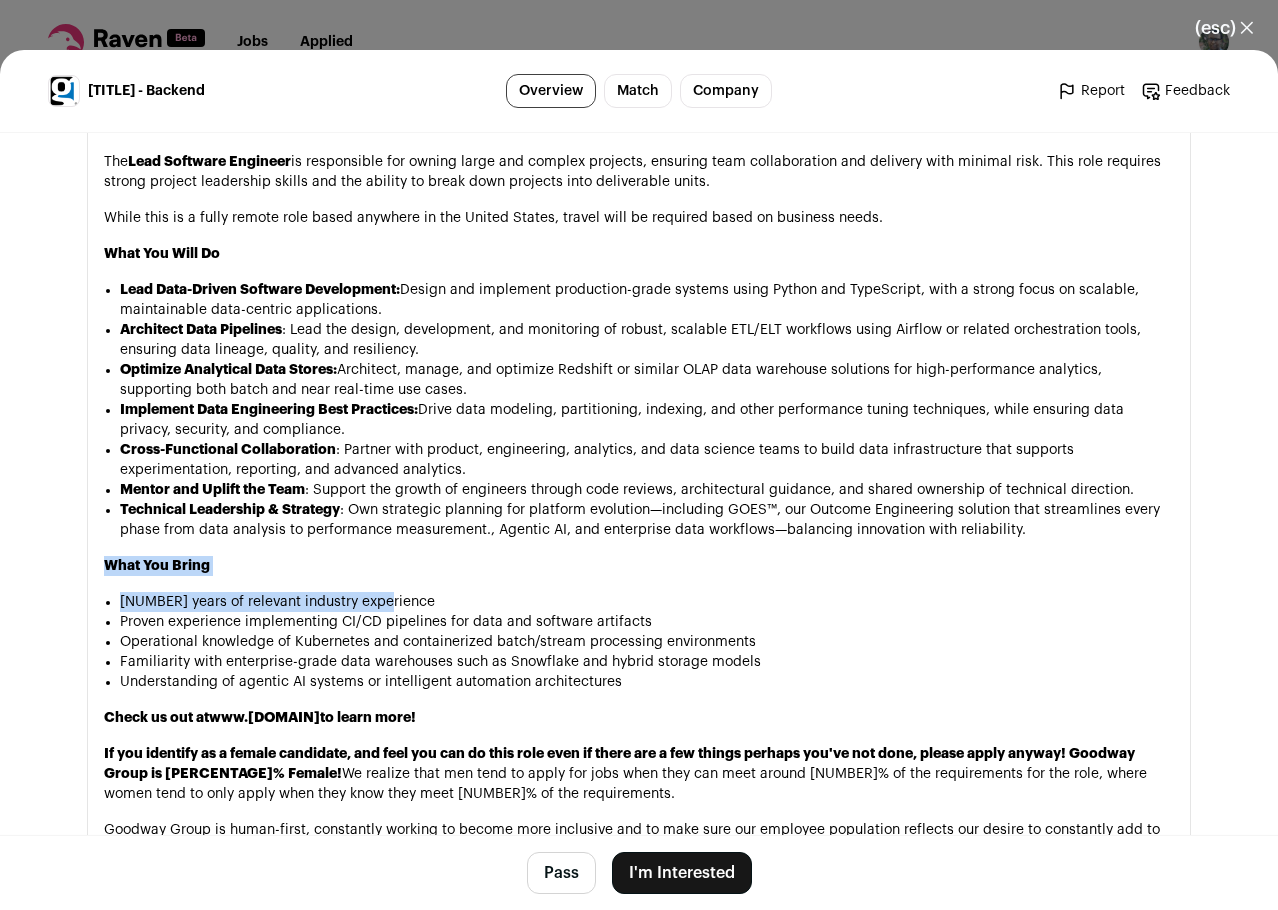drag, startPoint x: 80, startPoint y: 603, endPoint x: 447, endPoint y: 598, distance: 367.03406 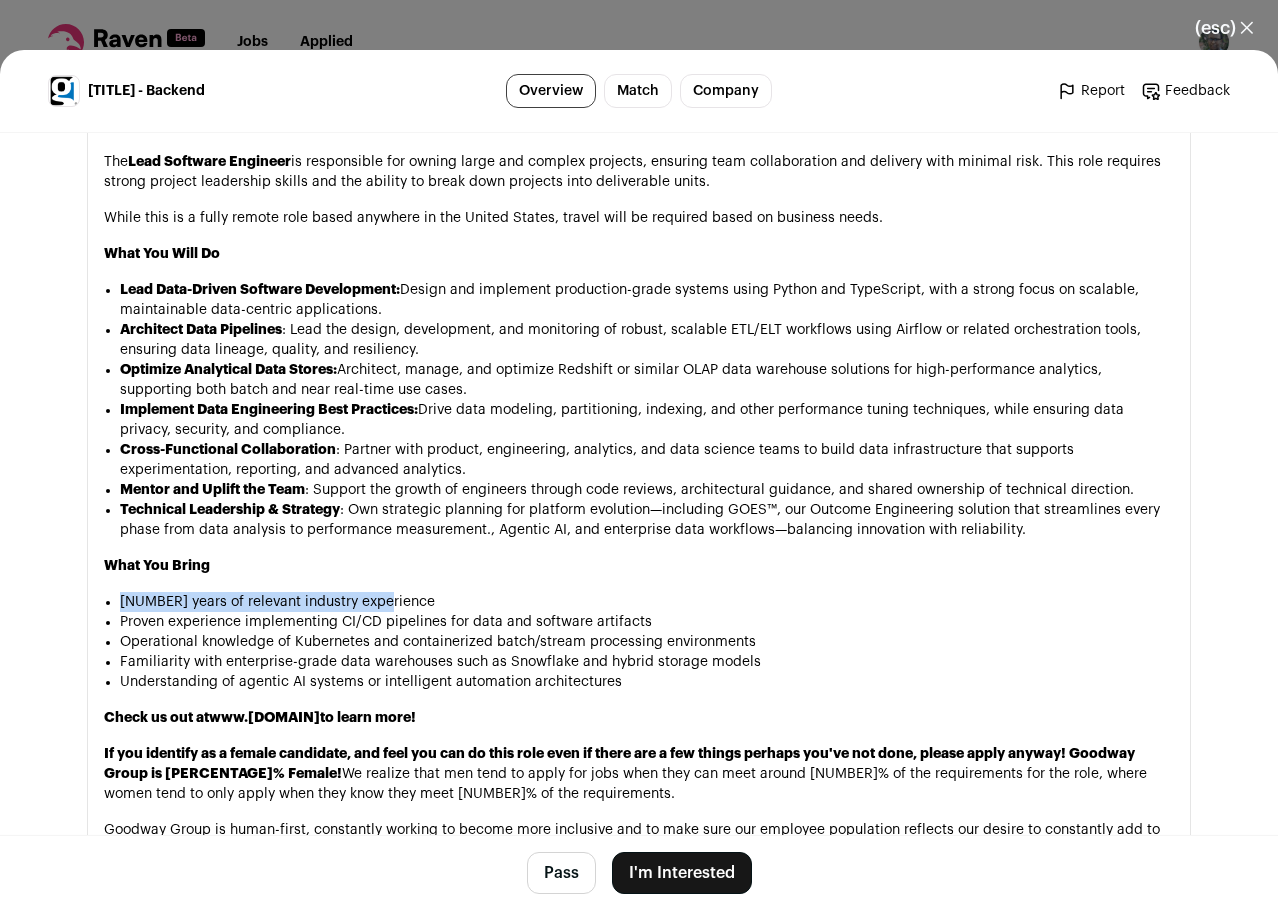 drag, startPoint x: 339, startPoint y: 608, endPoint x: 108, endPoint y: 608, distance: 231 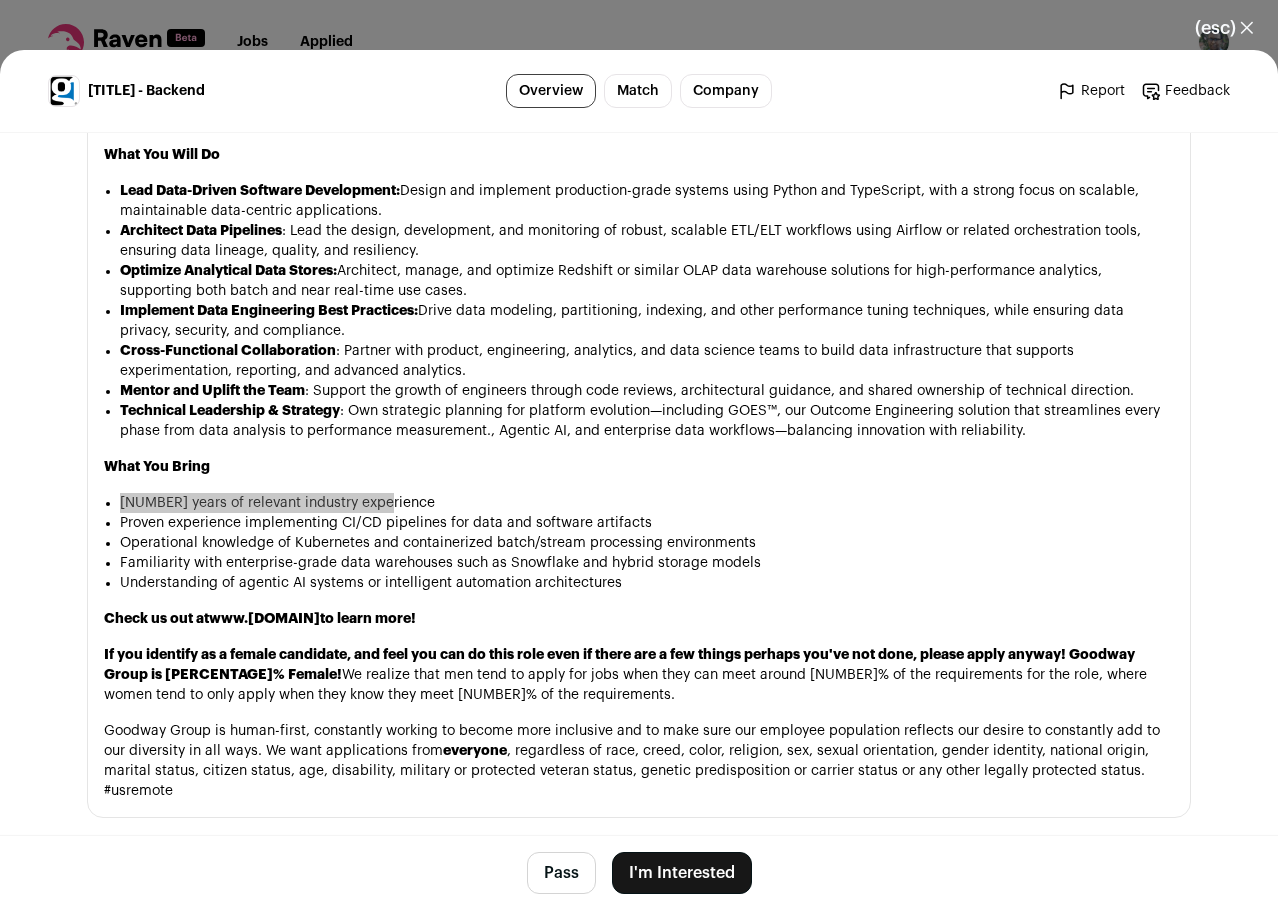 scroll, scrollTop: 1400, scrollLeft: 0, axis: vertical 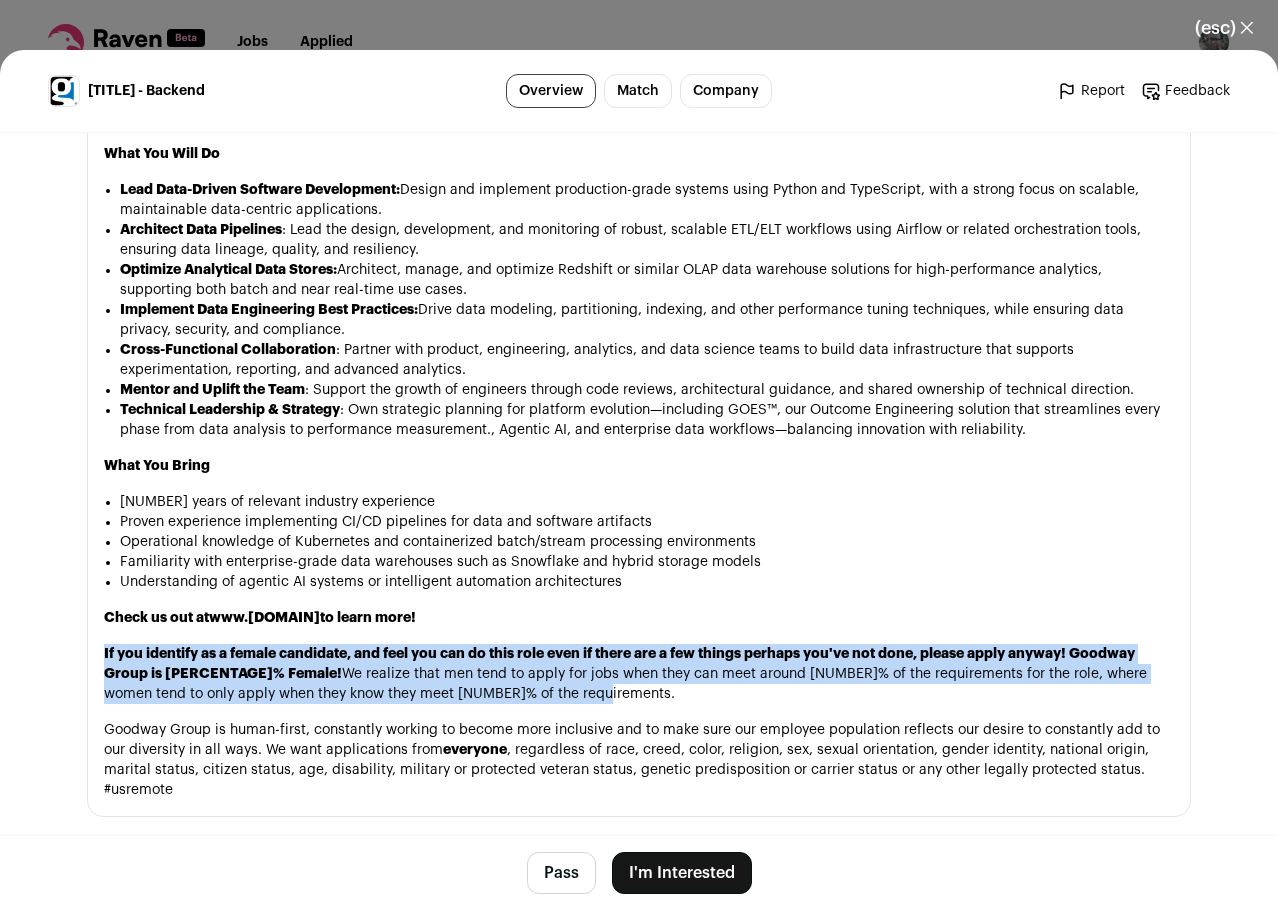 drag, startPoint x: 142, startPoint y: 658, endPoint x: 752, endPoint y: 696, distance: 611.18243 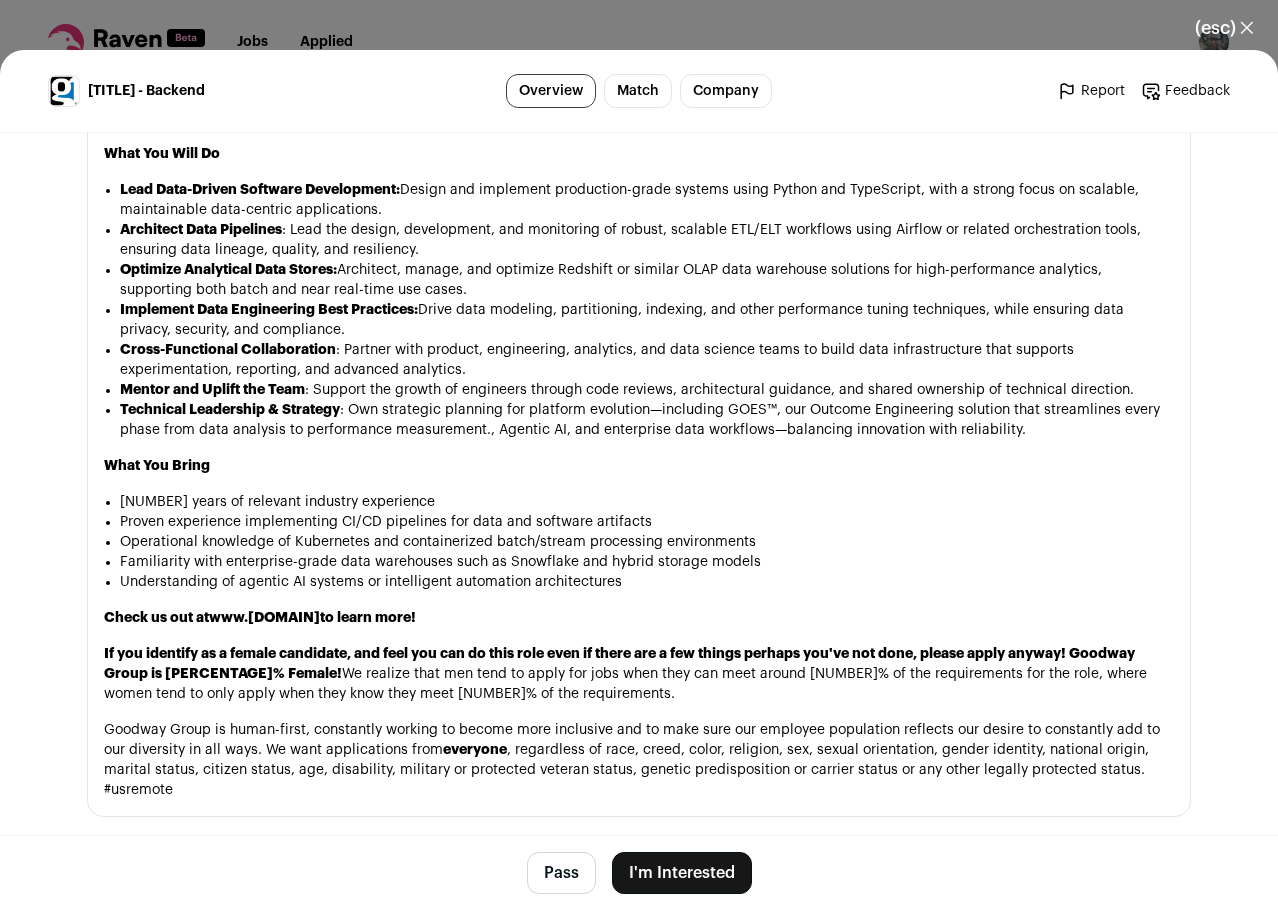 drag, startPoint x: 955, startPoint y: 696, endPoint x: 924, endPoint y: 689, distance: 31.780497 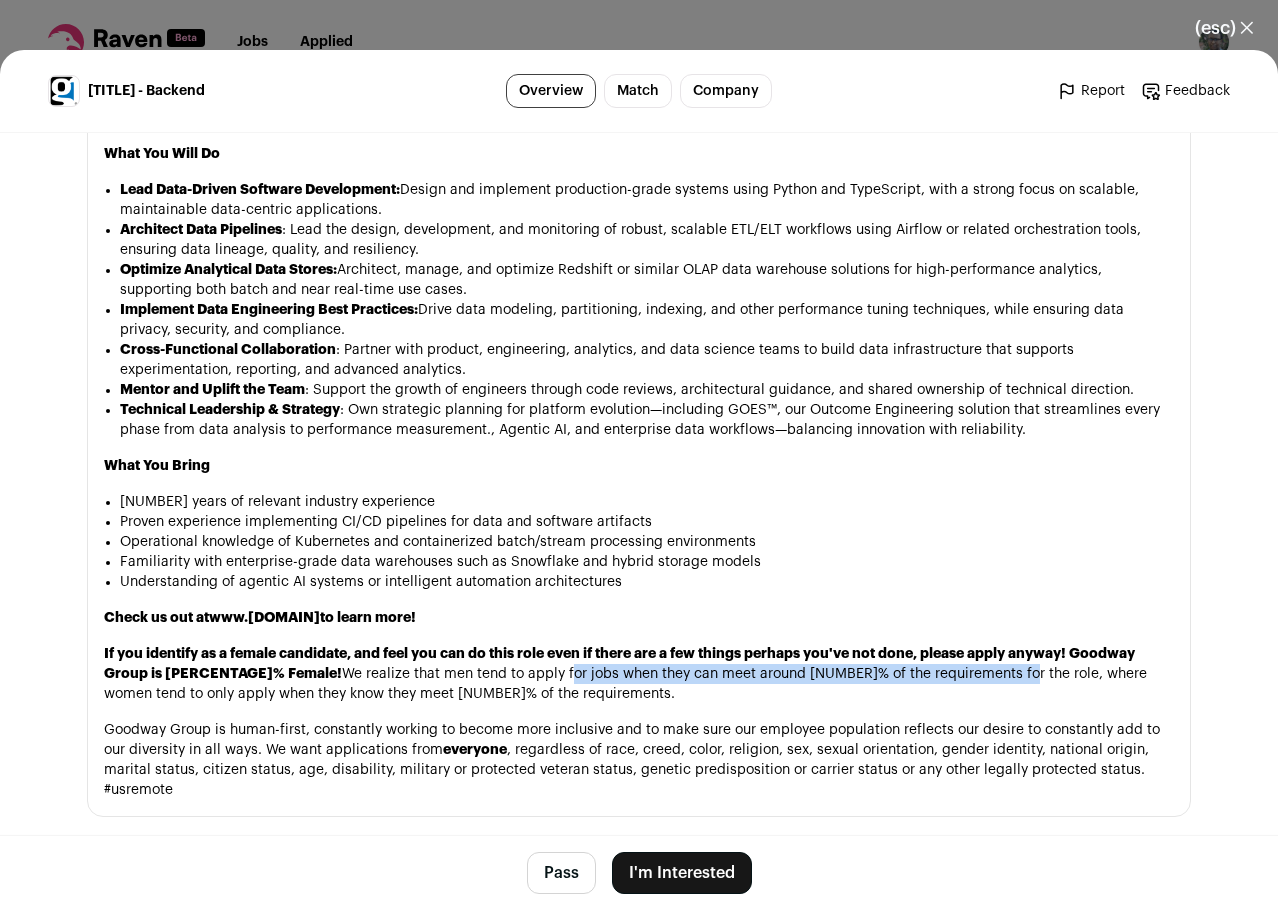 drag, startPoint x: 913, startPoint y: 676, endPoint x: 465, endPoint y: 683, distance: 448.0547 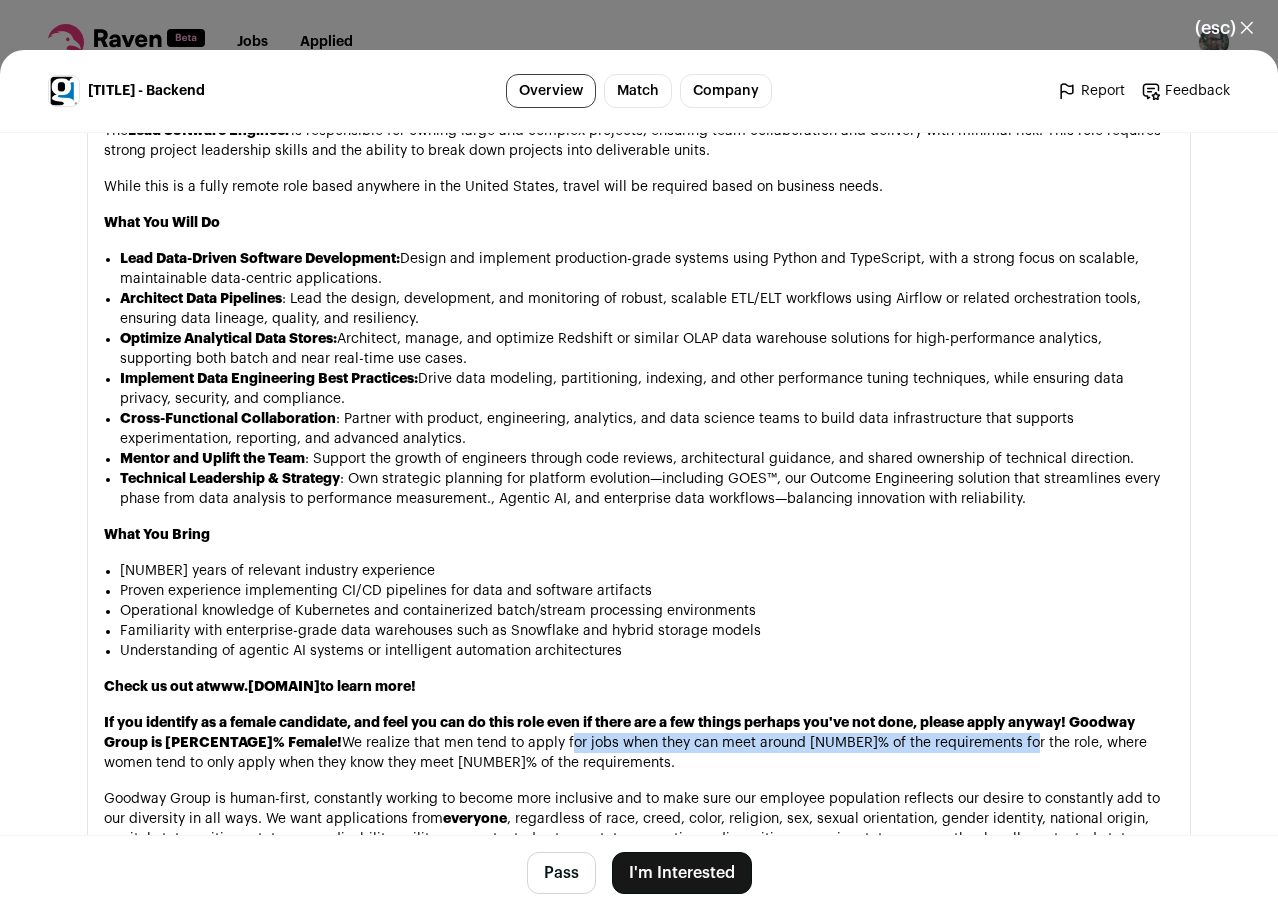 scroll, scrollTop: 1300, scrollLeft: 0, axis: vertical 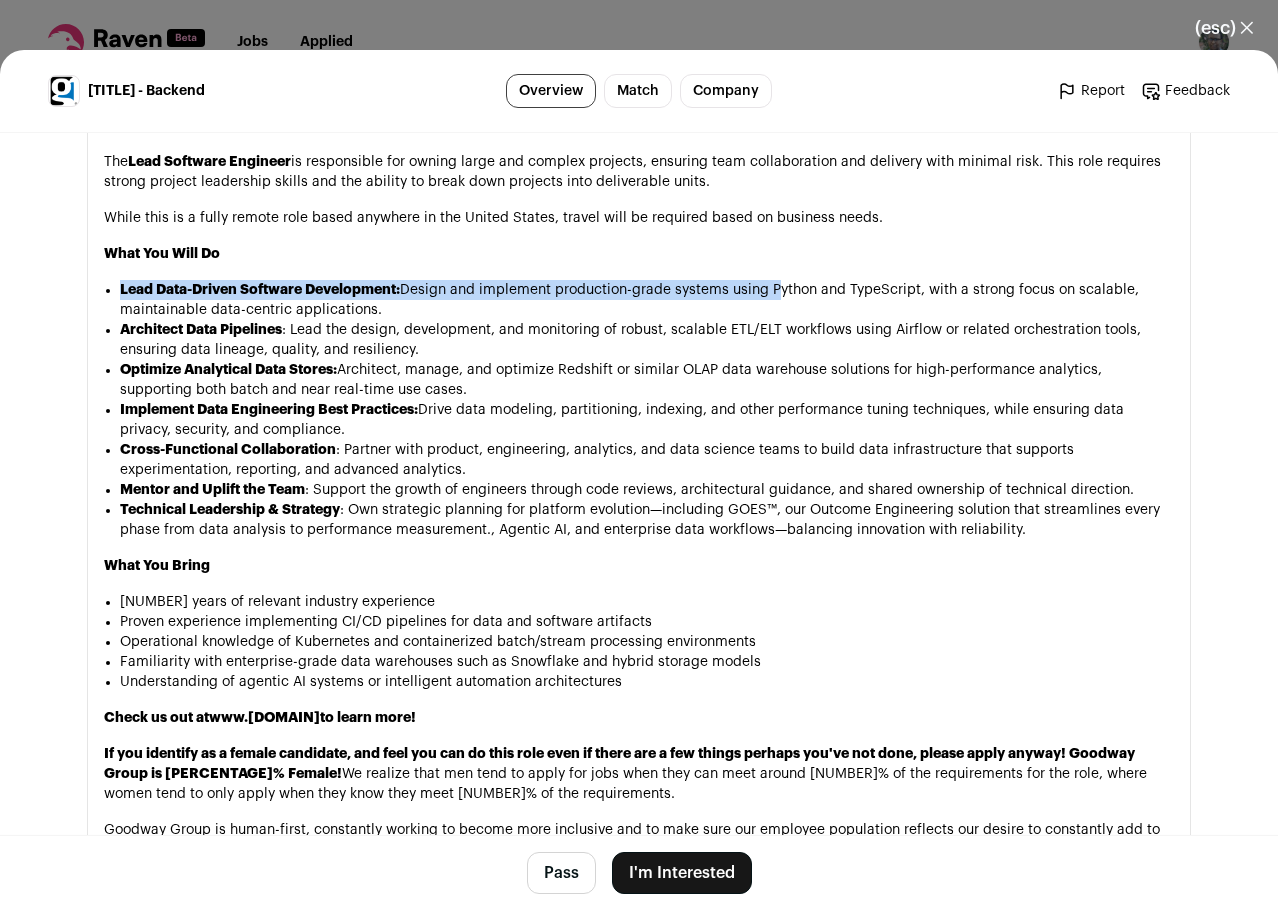drag, startPoint x: 405, startPoint y: 265, endPoint x: 769, endPoint y: 292, distance: 365 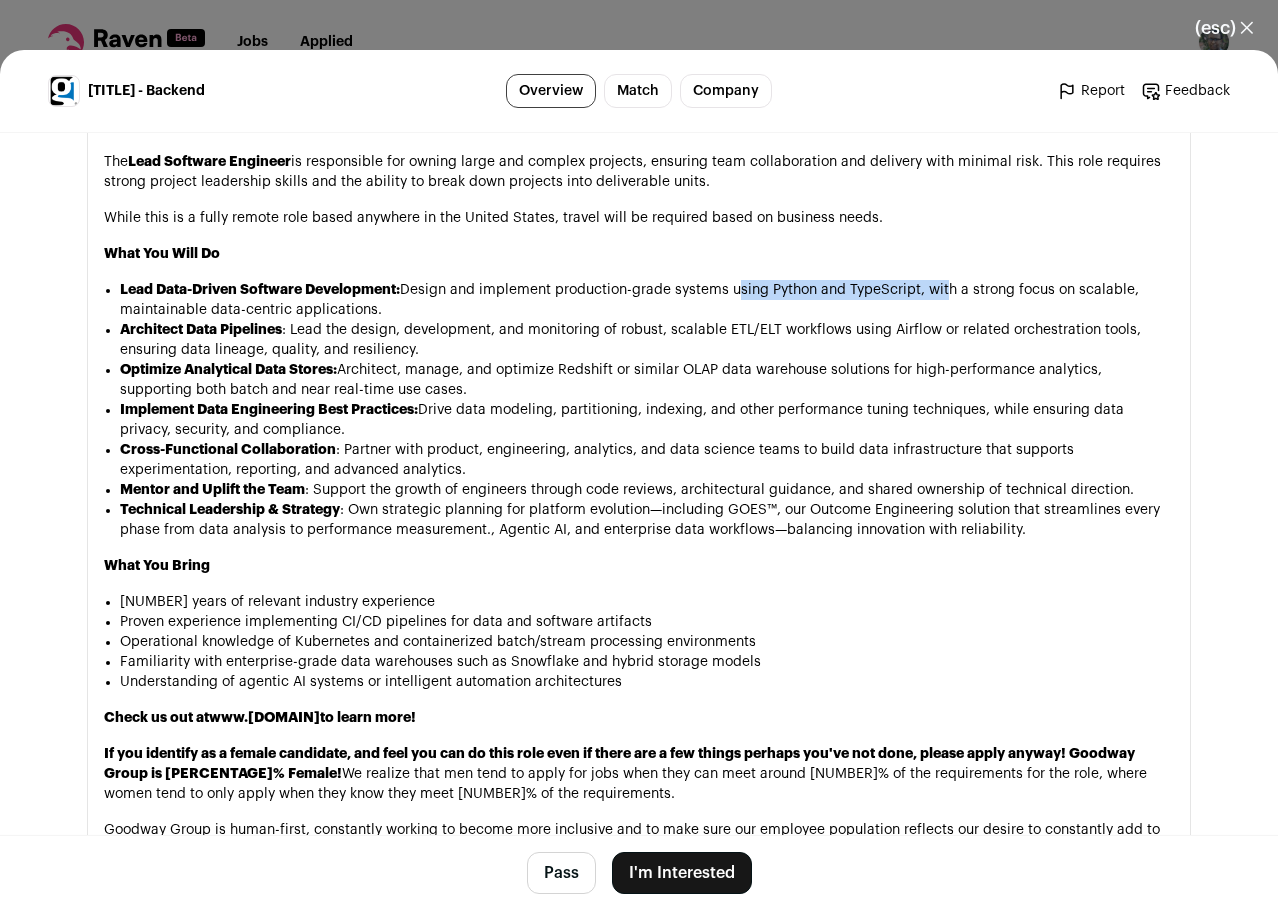 drag, startPoint x: 727, startPoint y: 292, endPoint x: 938, endPoint y: 289, distance: 211.02133 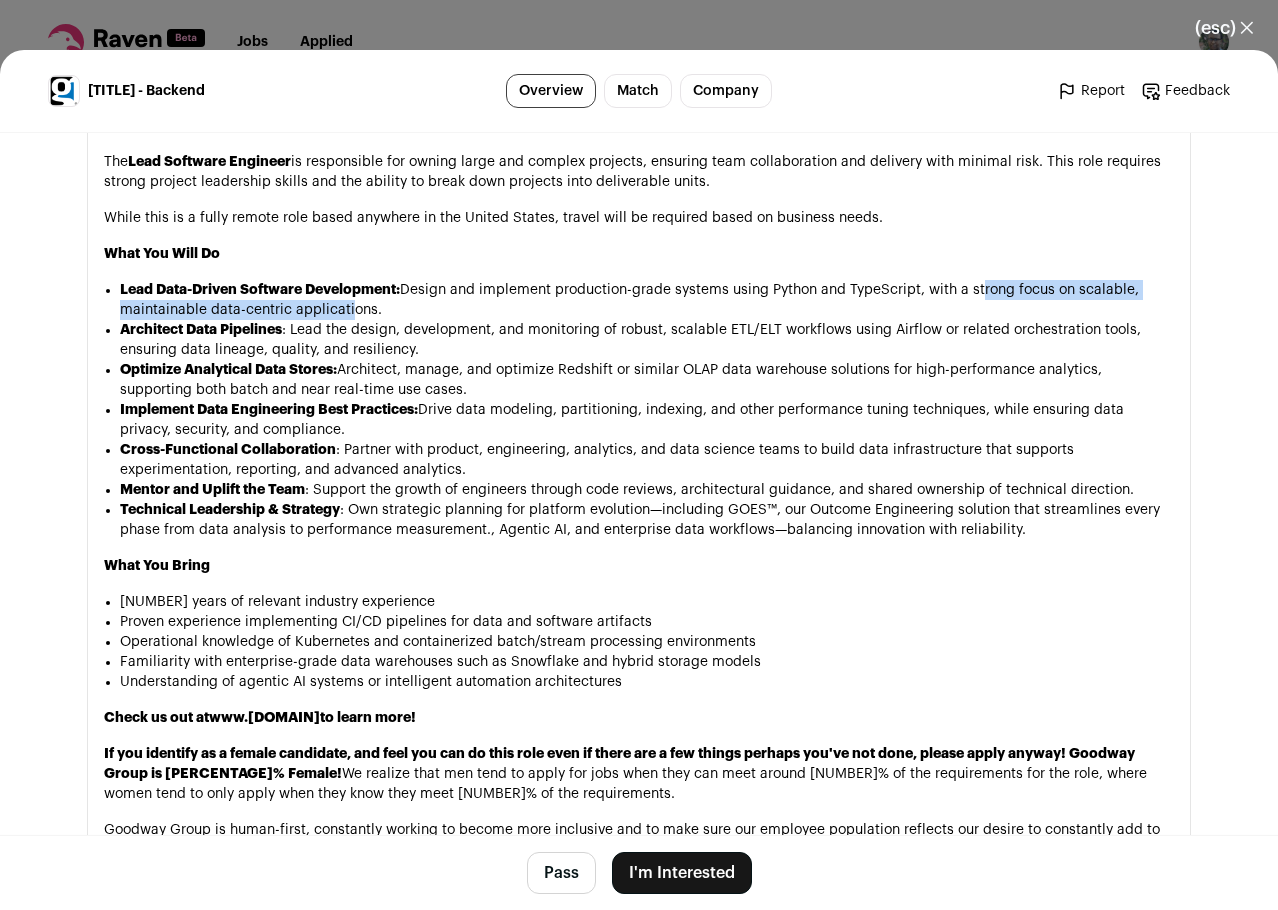 drag, startPoint x: 1063, startPoint y: 301, endPoint x: 376, endPoint y: 304, distance: 687.00653 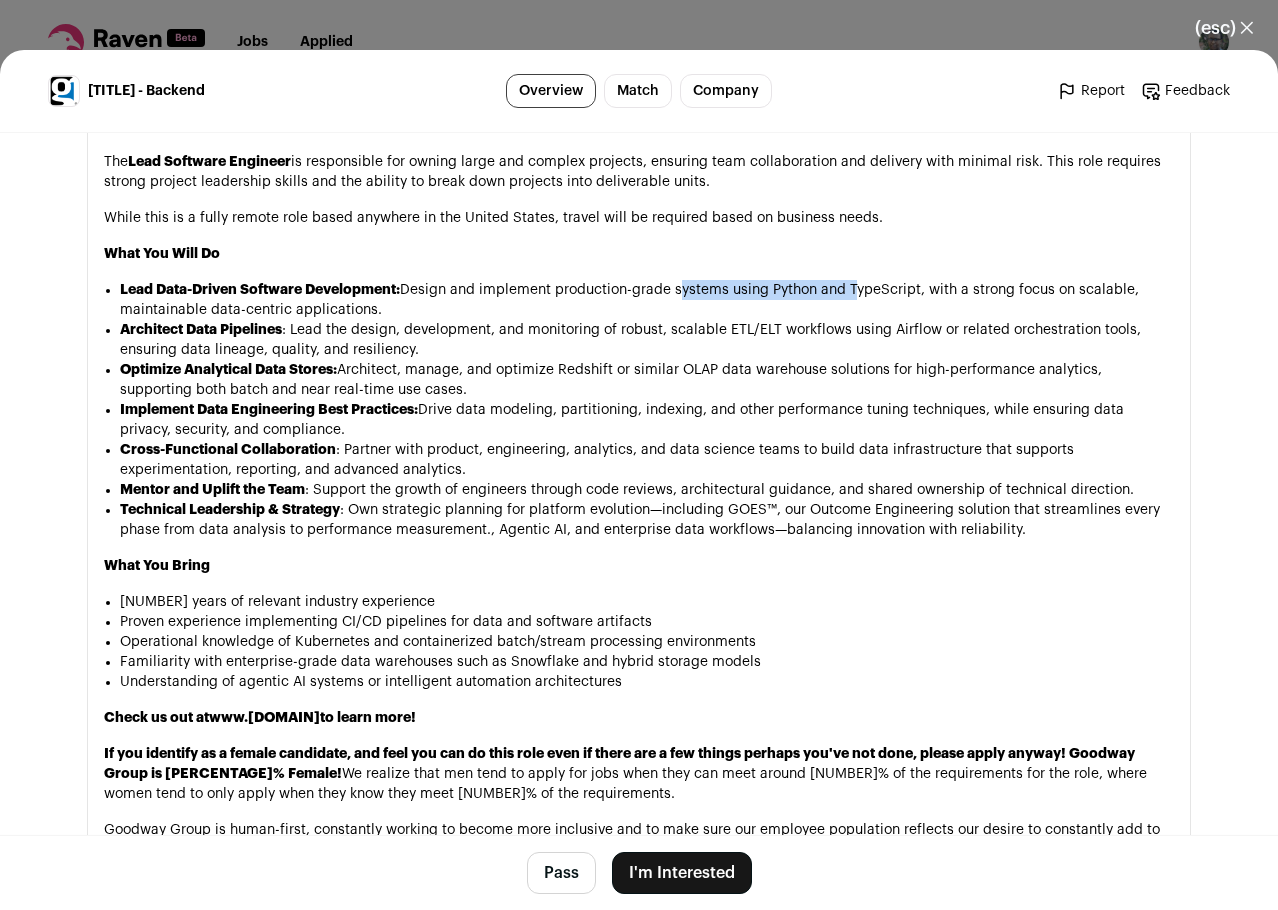 drag, startPoint x: 802, startPoint y: 296, endPoint x: 861, endPoint y: 293, distance: 59.07622 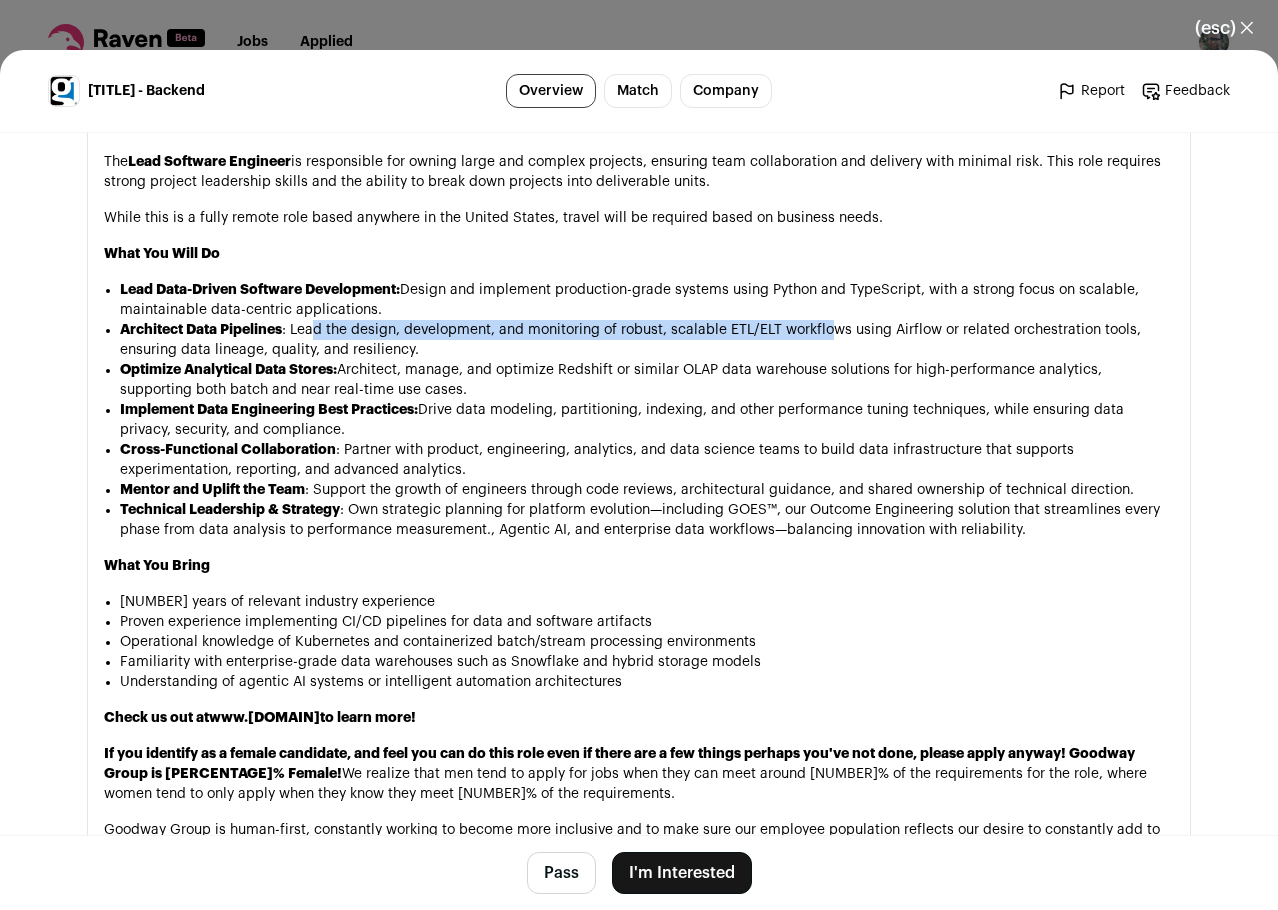 drag, startPoint x: 307, startPoint y: 332, endPoint x: 829, endPoint y: 339, distance: 522.04694 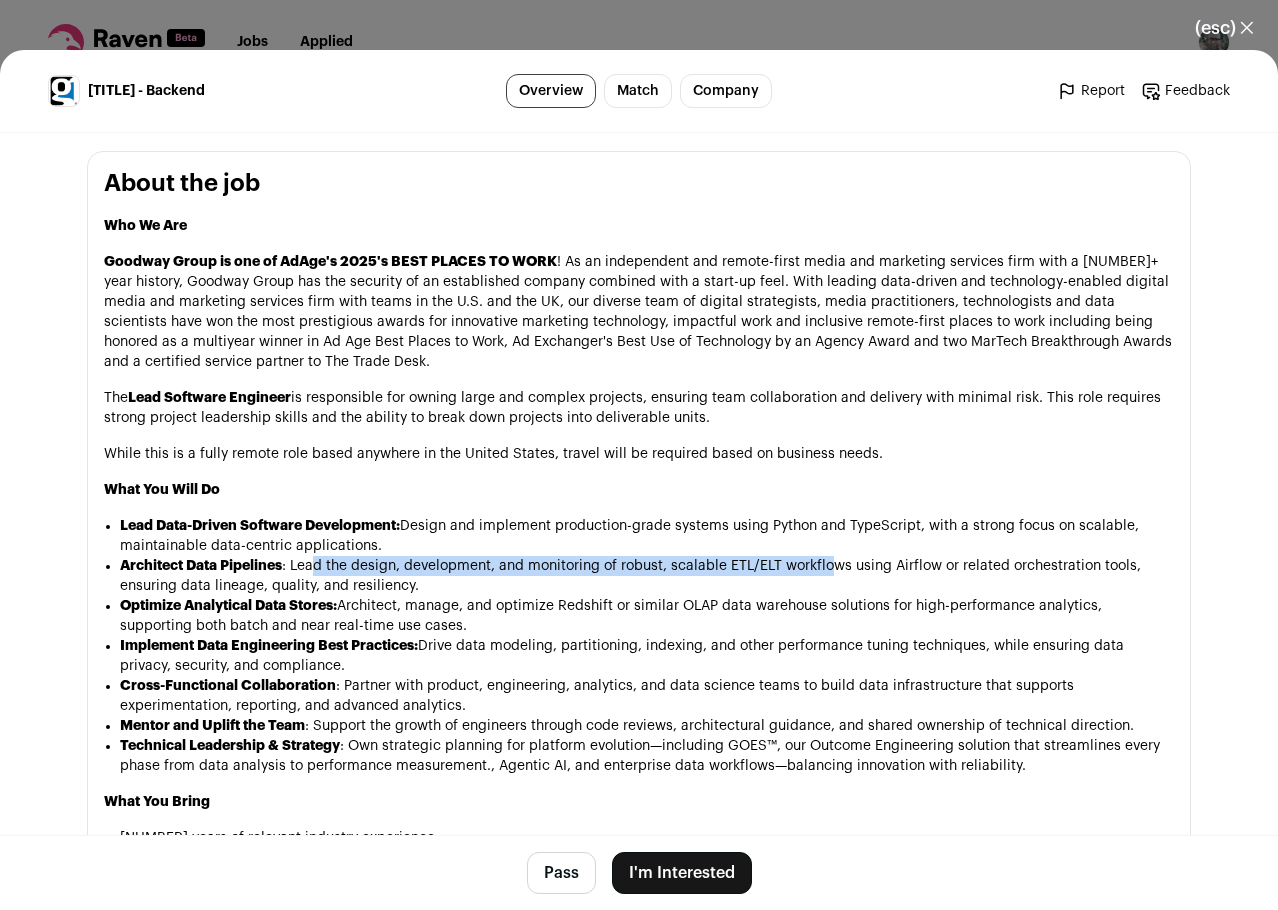 scroll, scrollTop: 1000, scrollLeft: 0, axis: vertical 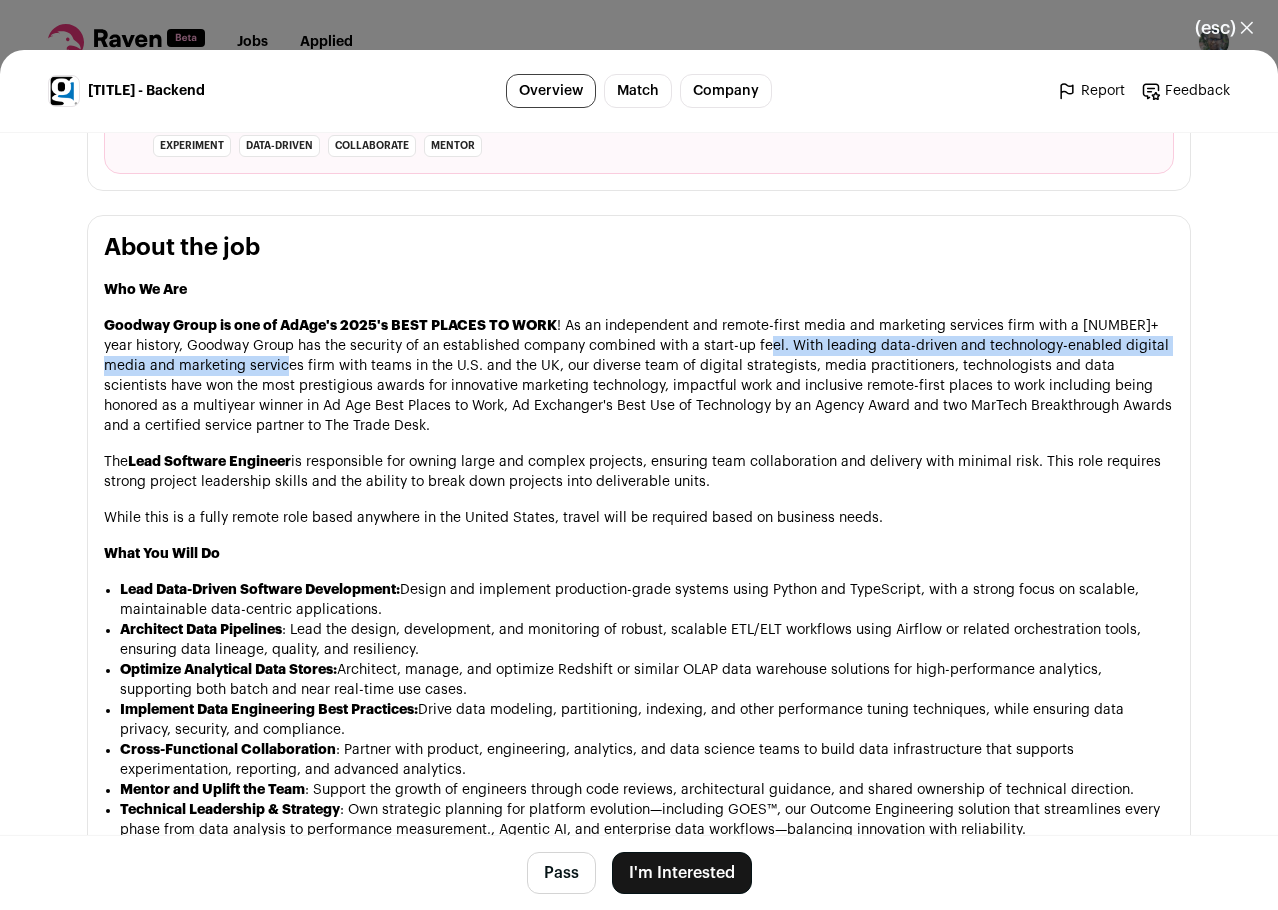 drag, startPoint x: 762, startPoint y: 351, endPoint x: 265, endPoint y: 361, distance: 497.1006 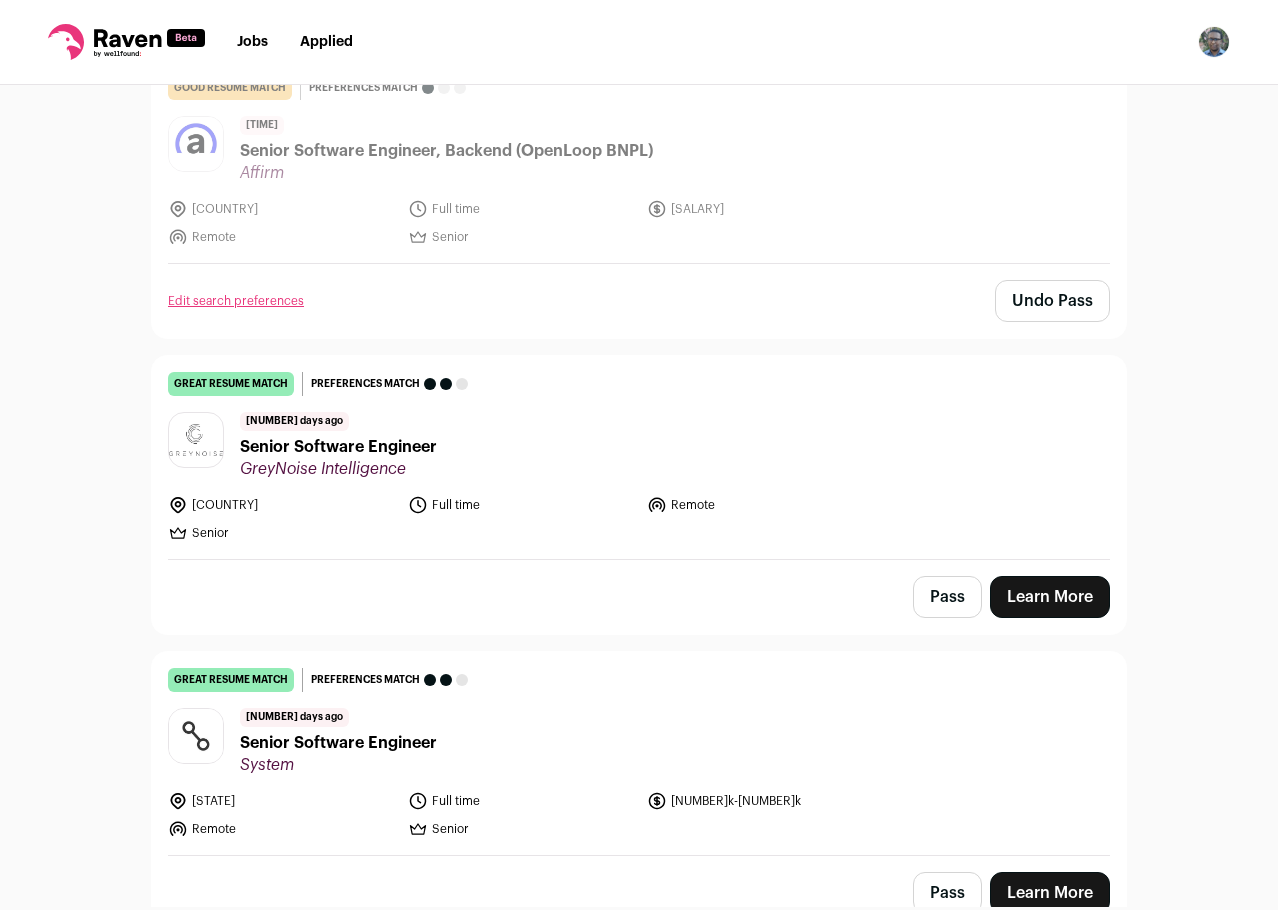 scroll, scrollTop: 4600, scrollLeft: 0, axis: vertical 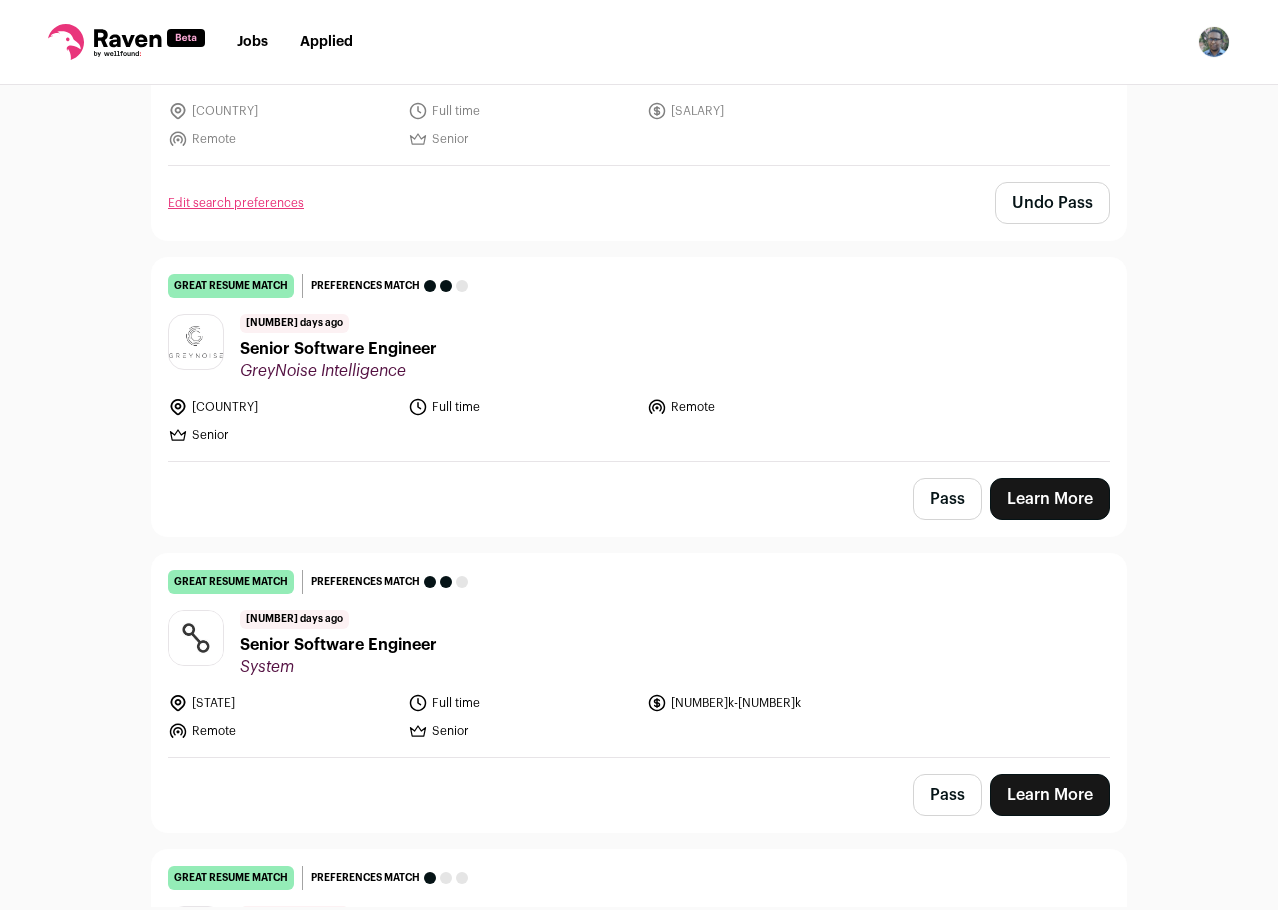 click on "[NUMBER] days ago
Senior Software Engineer
GreyNoise Intelligence" at bounding box center (639, 347) 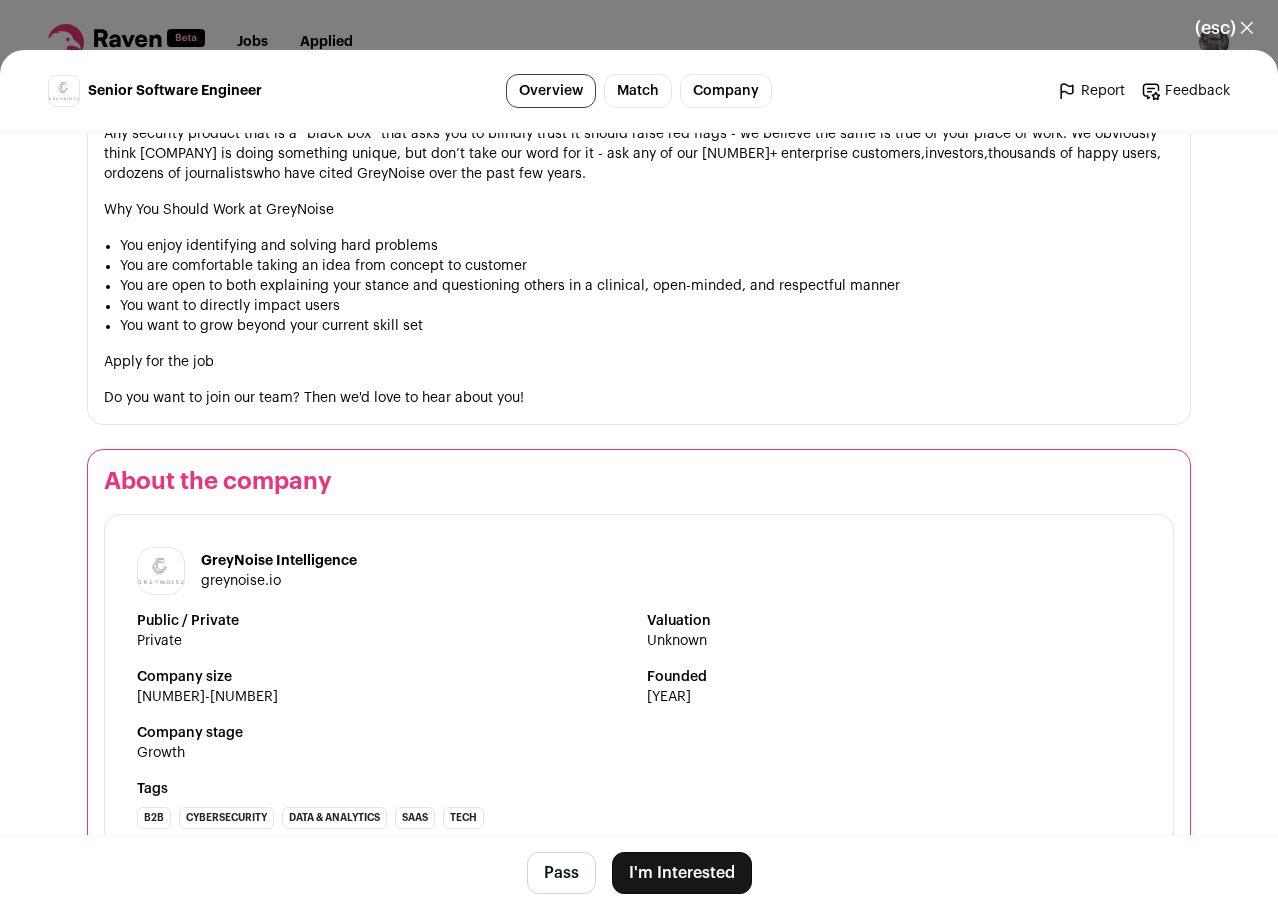 scroll, scrollTop: 3393, scrollLeft: 0, axis: vertical 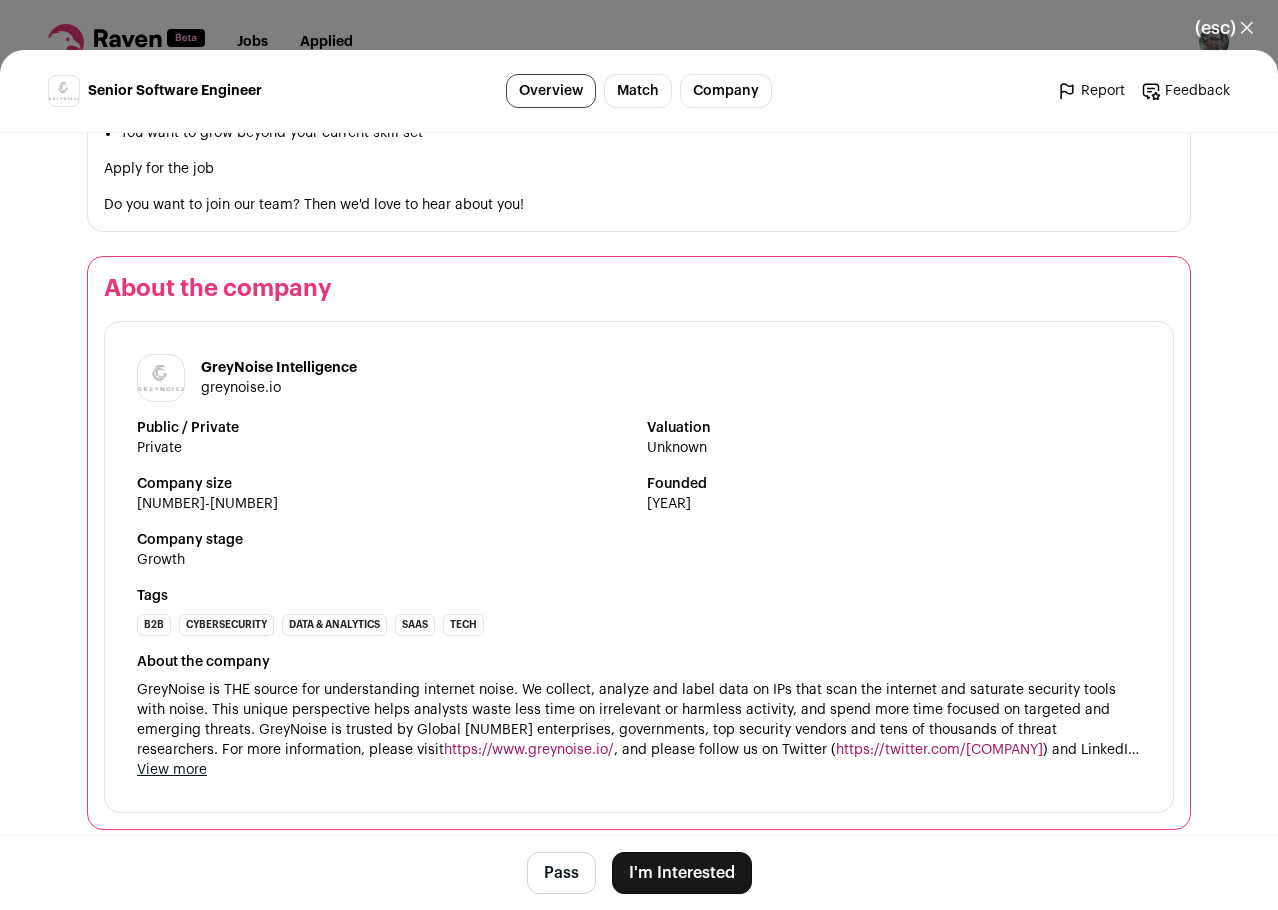 click on "Pass" at bounding box center [561, 873] 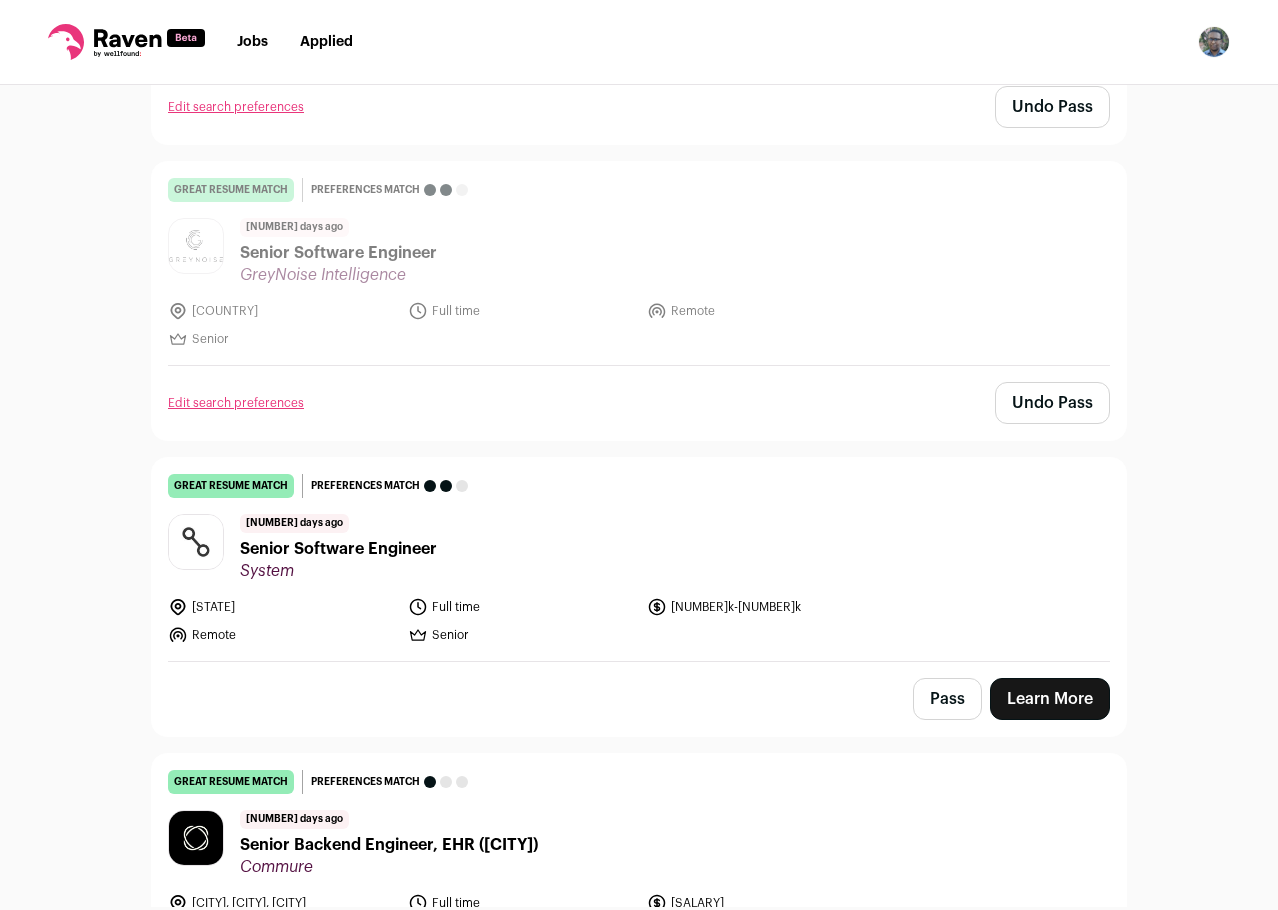 scroll, scrollTop: 4700, scrollLeft: 0, axis: vertical 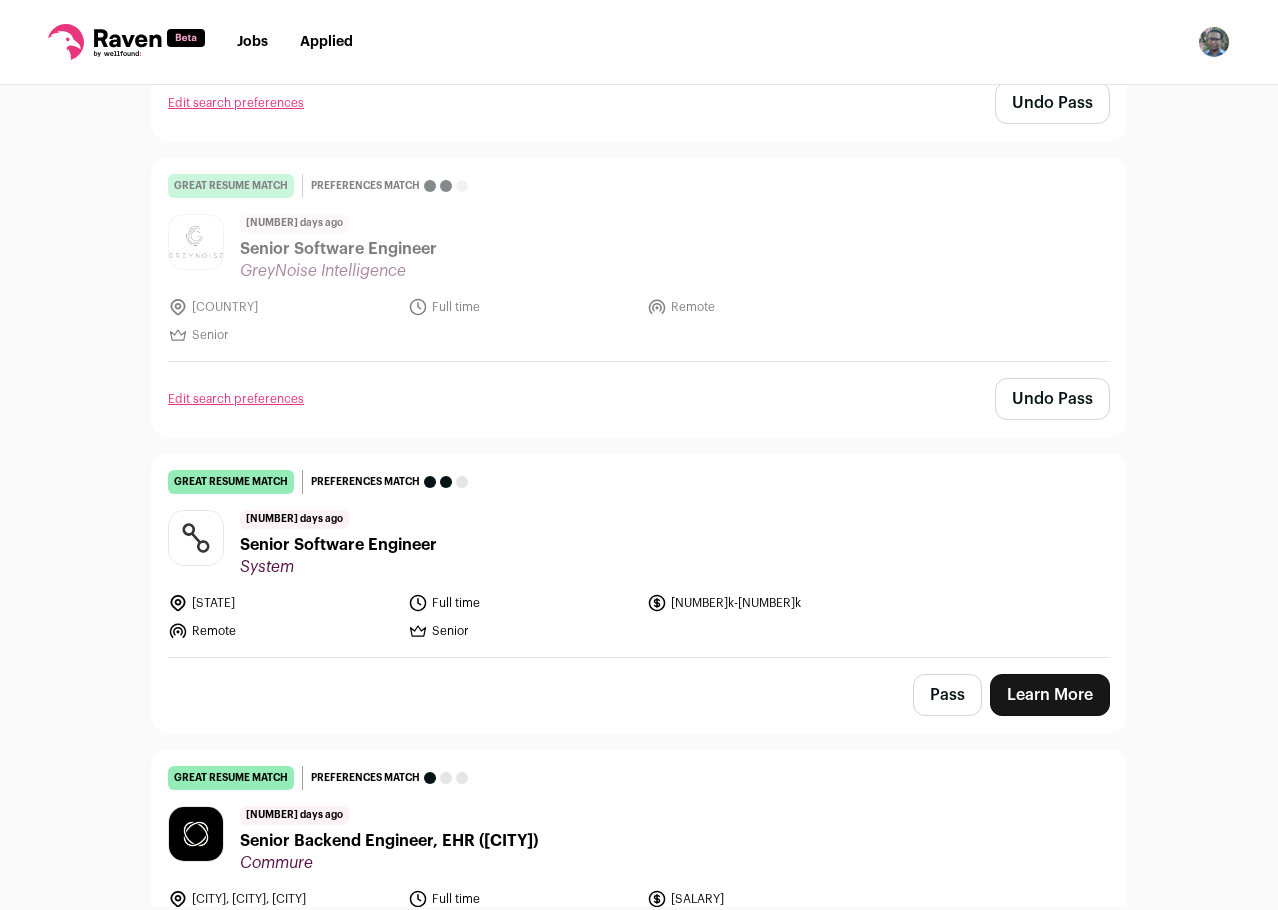 click on "great resume match
You meet the must-have requirements, the nice-to-have requirements, and are a strong fit for the job responsibilities. You may still want some resume edits to stand out, but your resume is a strong match as-is.
Preferences match
This job meets your dealbreakers but is missing one or more of your nice-to-haves" at bounding box center [639, 482] 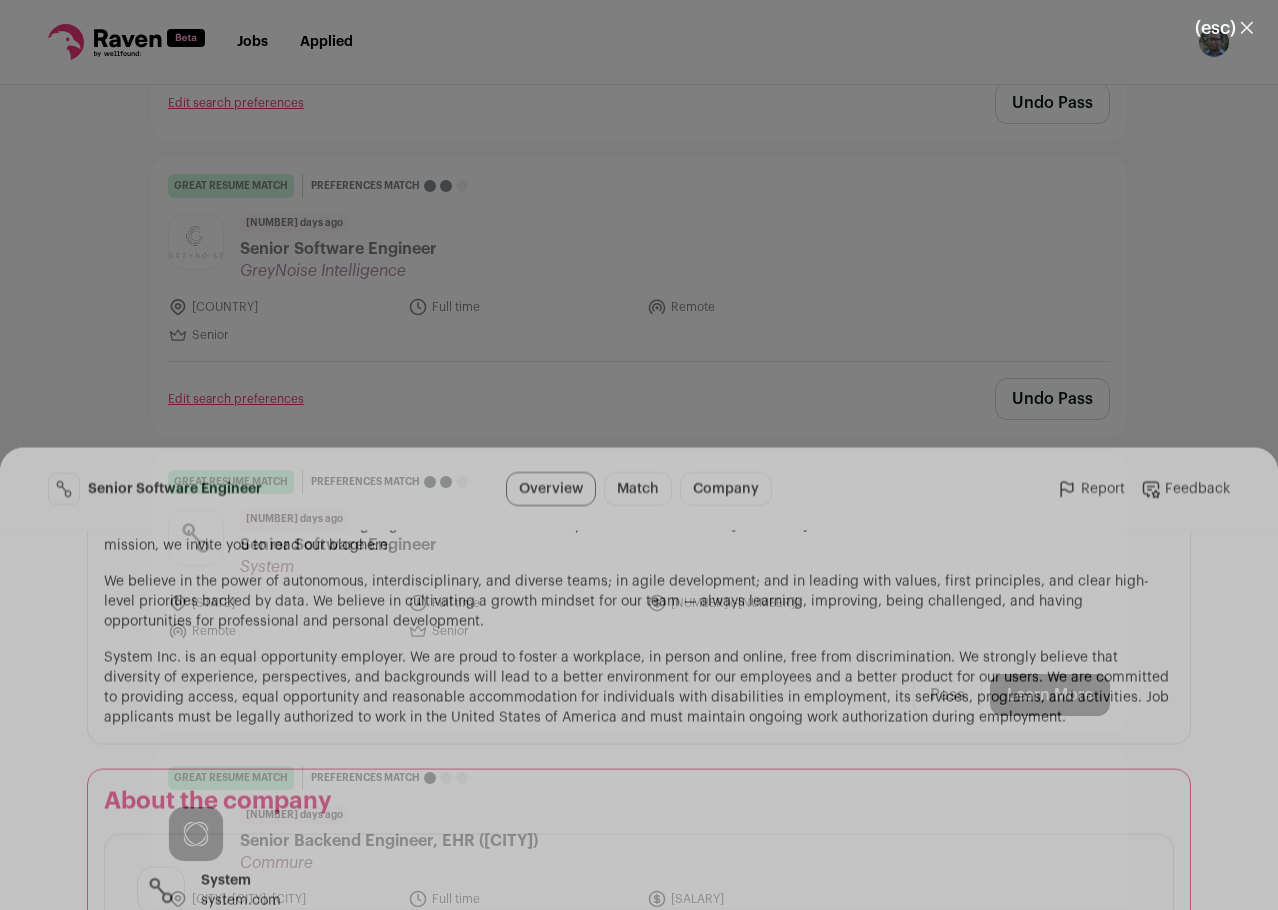 scroll, scrollTop: 2029, scrollLeft: 0, axis: vertical 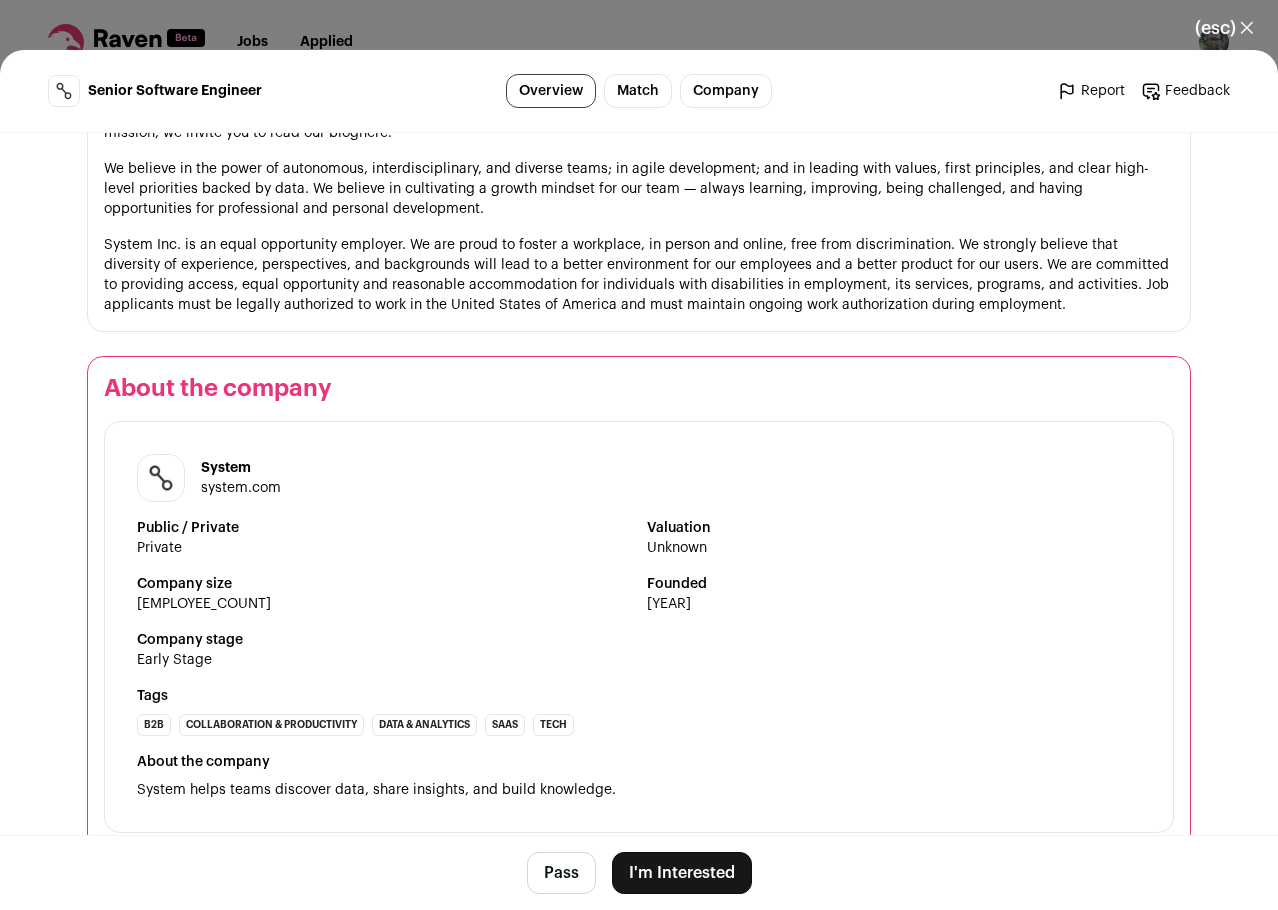 click on "Pass" at bounding box center (561, 873) 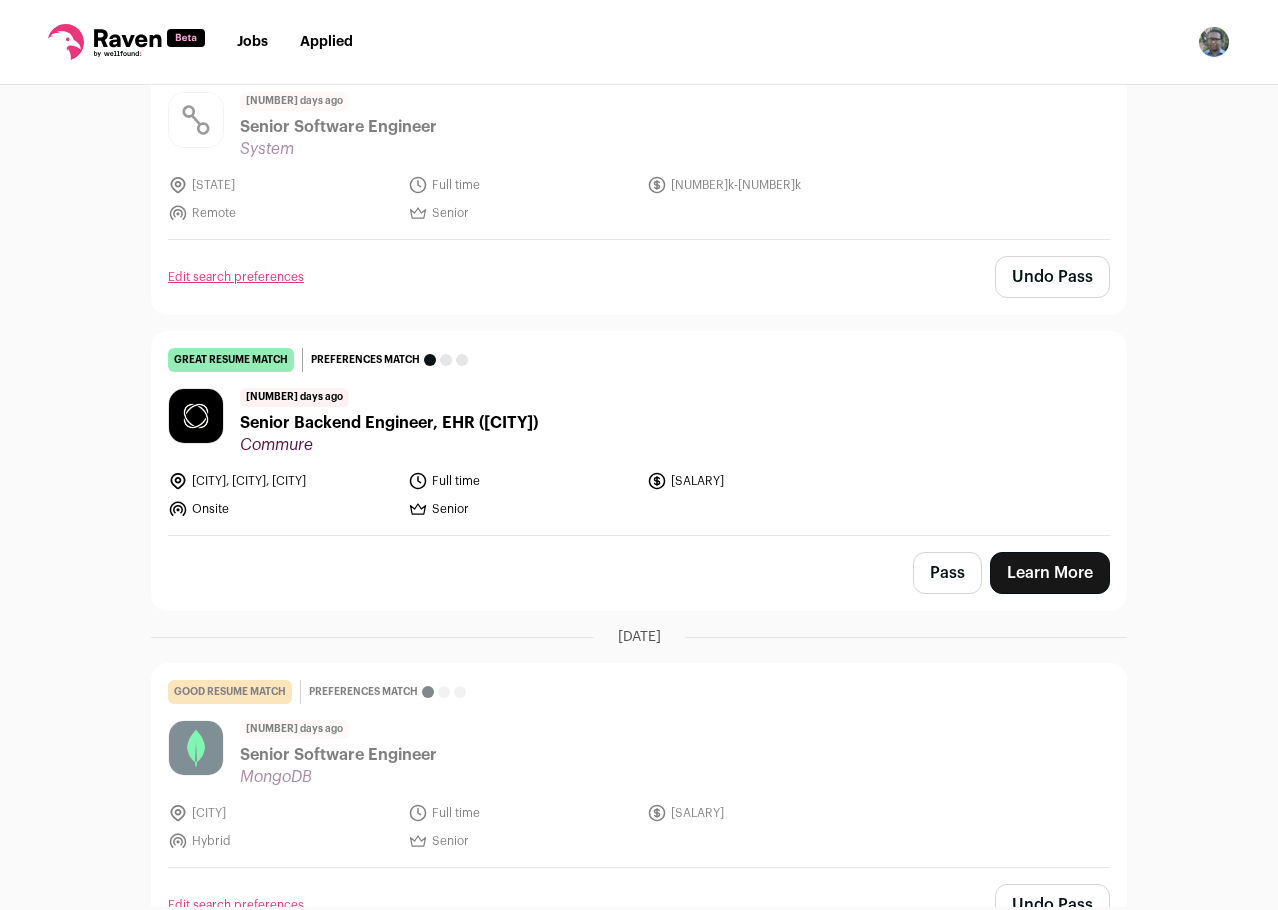 scroll, scrollTop: 5300, scrollLeft: 0, axis: vertical 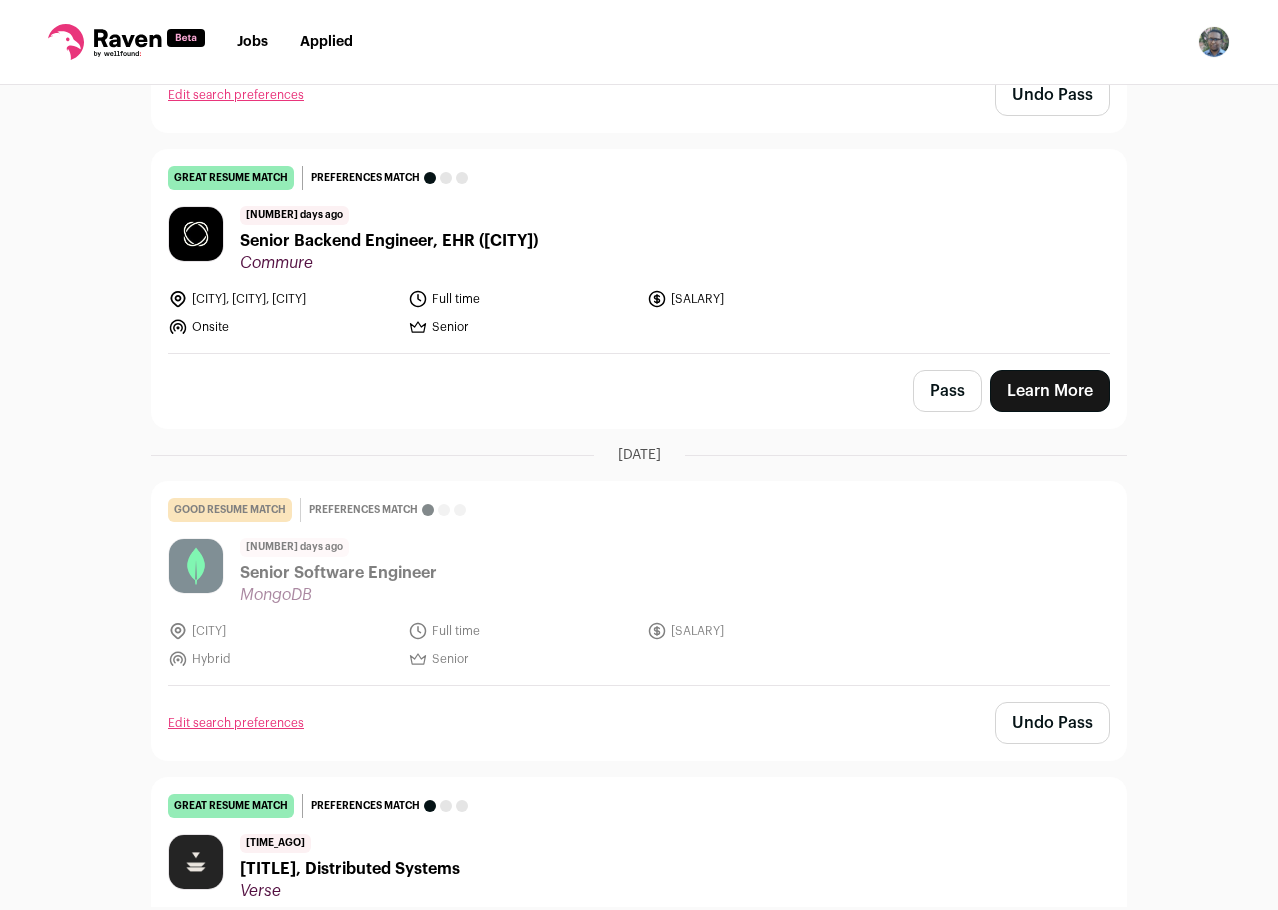click on "Los Angeles, San Francisco, New York
Full time
[NUMBER]k-[NUMBER]k
Onsite
Senior" at bounding box center (521, 313) 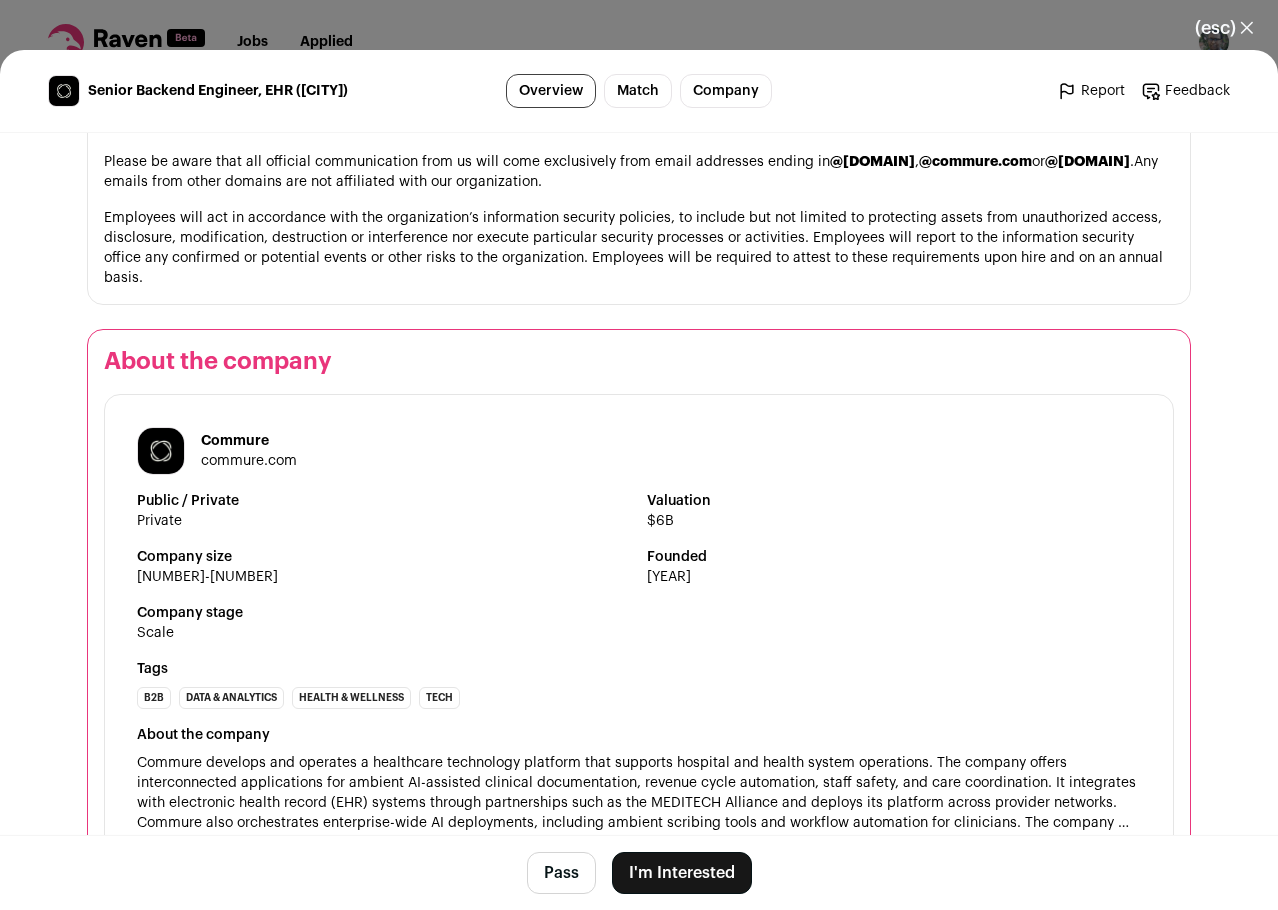 scroll, scrollTop: 2105, scrollLeft: 0, axis: vertical 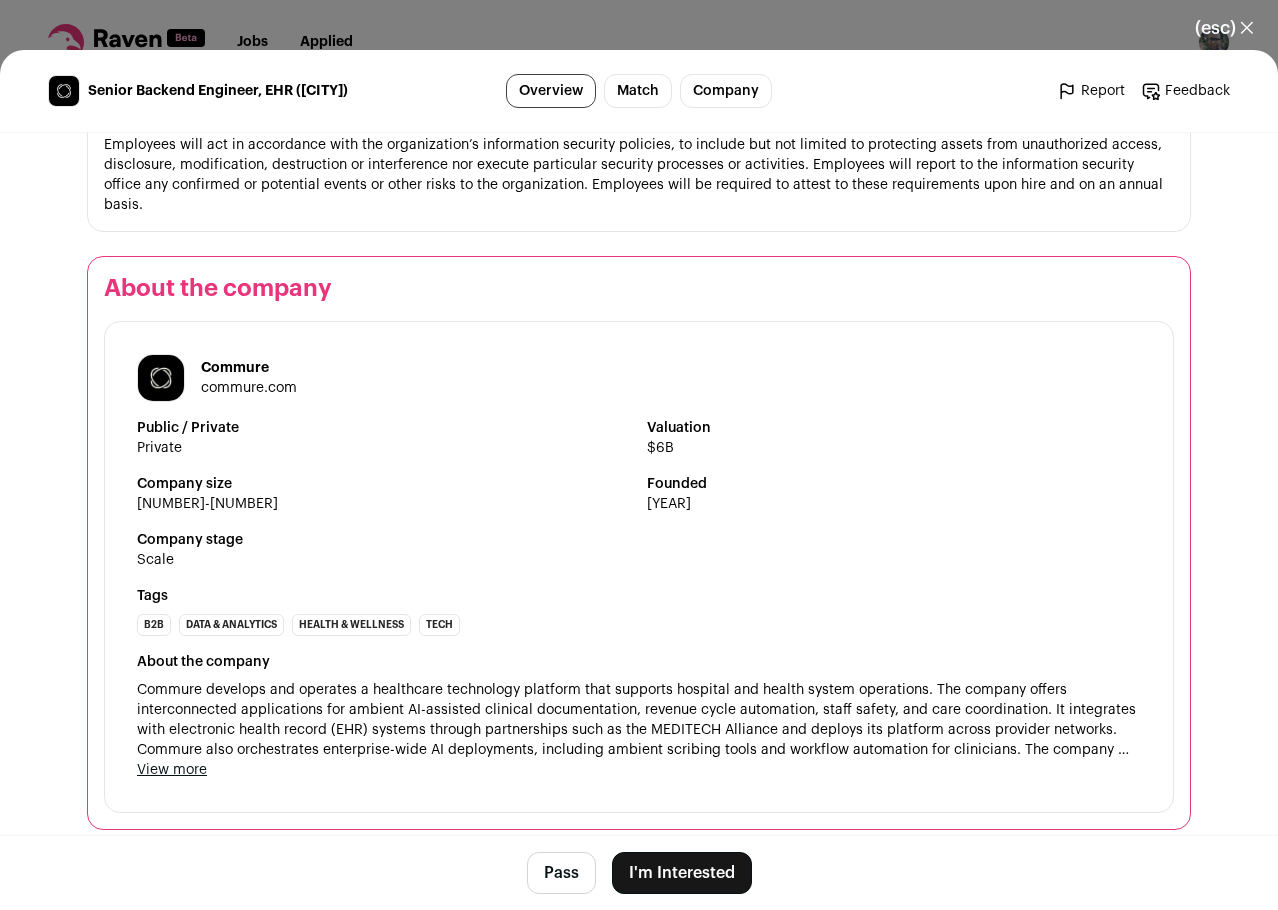 click on "Pass" at bounding box center (561, 873) 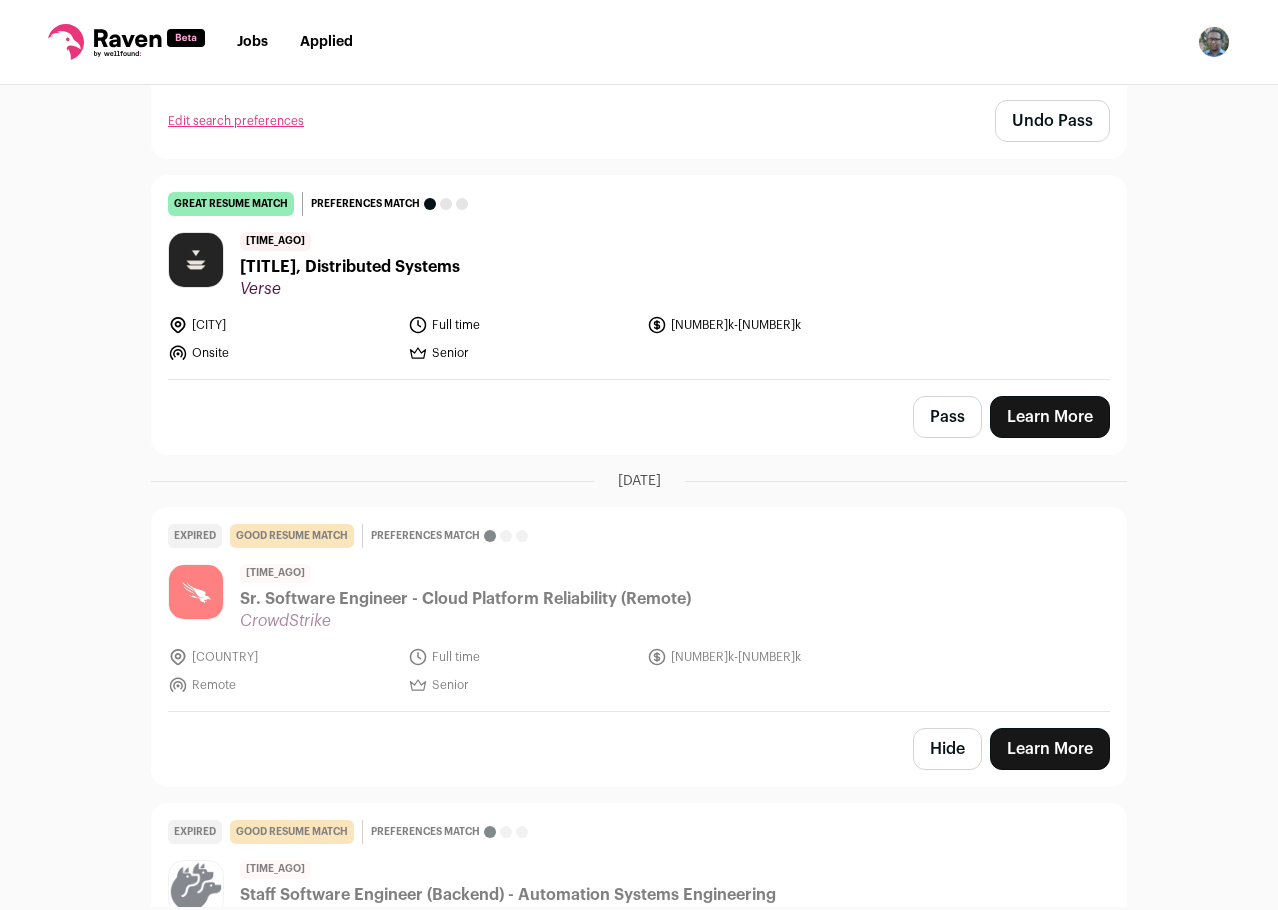 scroll, scrollTop: 5900, scrollLeft: 0, axis: vertical 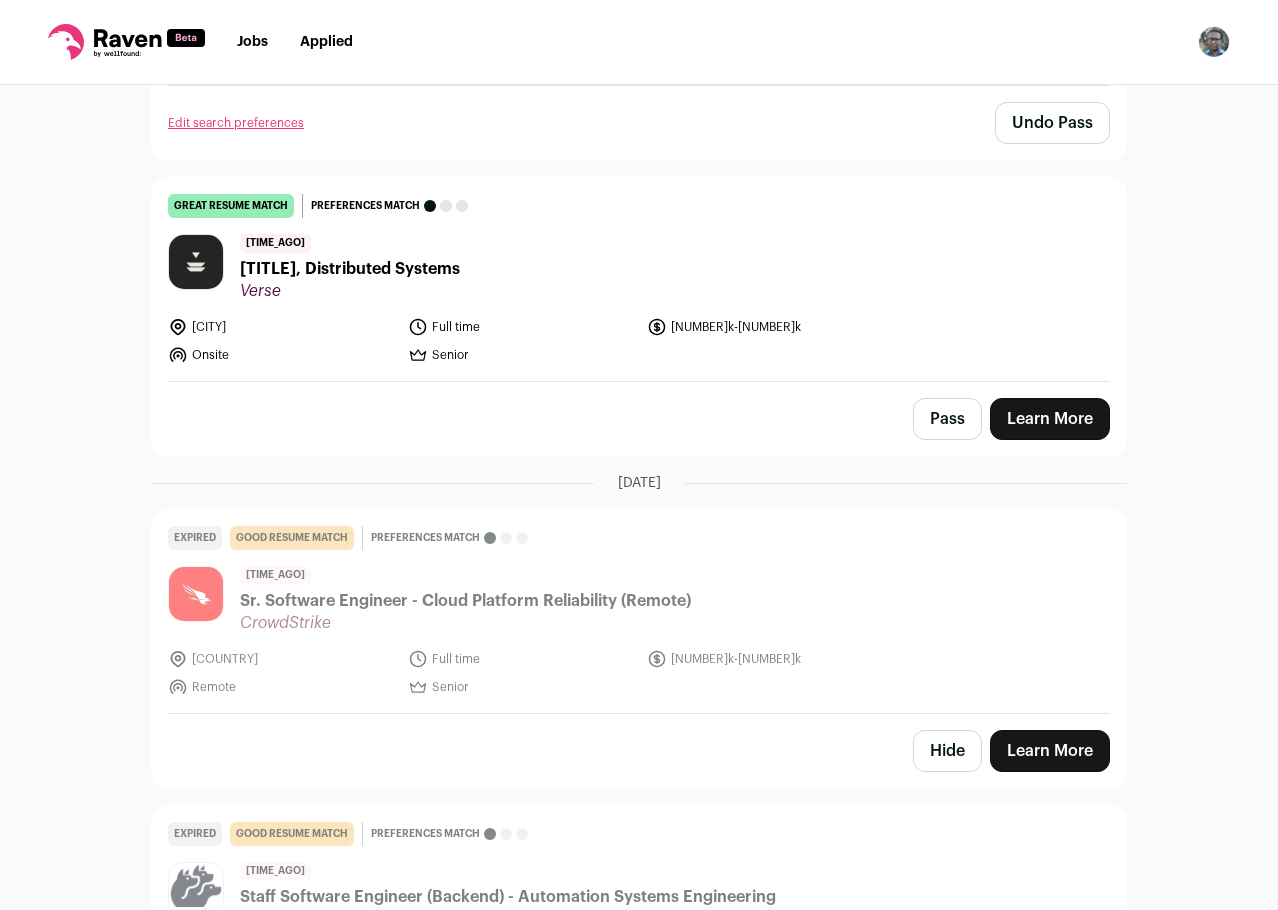 click on "[NUMBER] days ago
Senior Software Engineer, Distributed Systems
Verse" at bounding box center (639, 267) 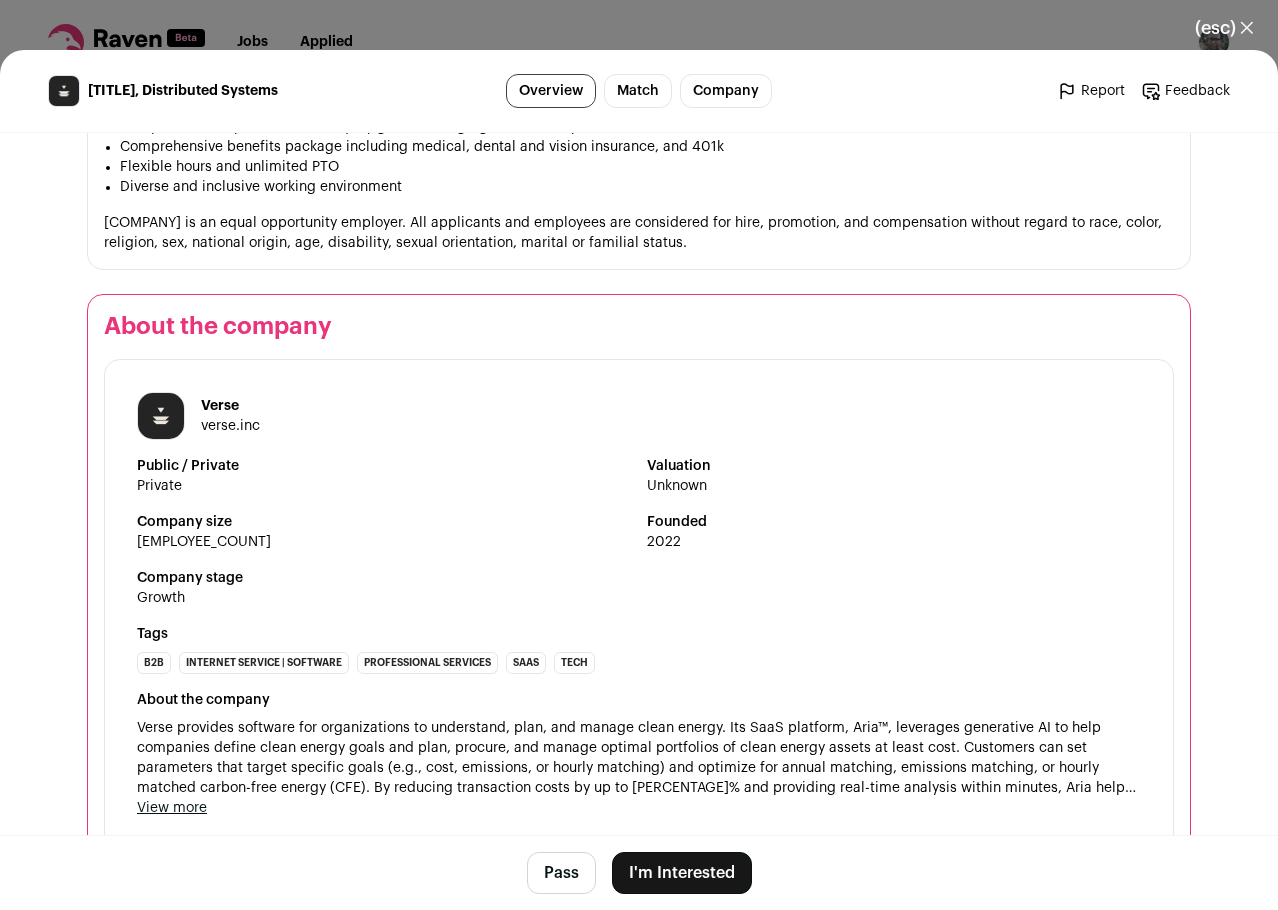 scroll, scrollTop: 2433, scrollLeft: 0, axis: vertical 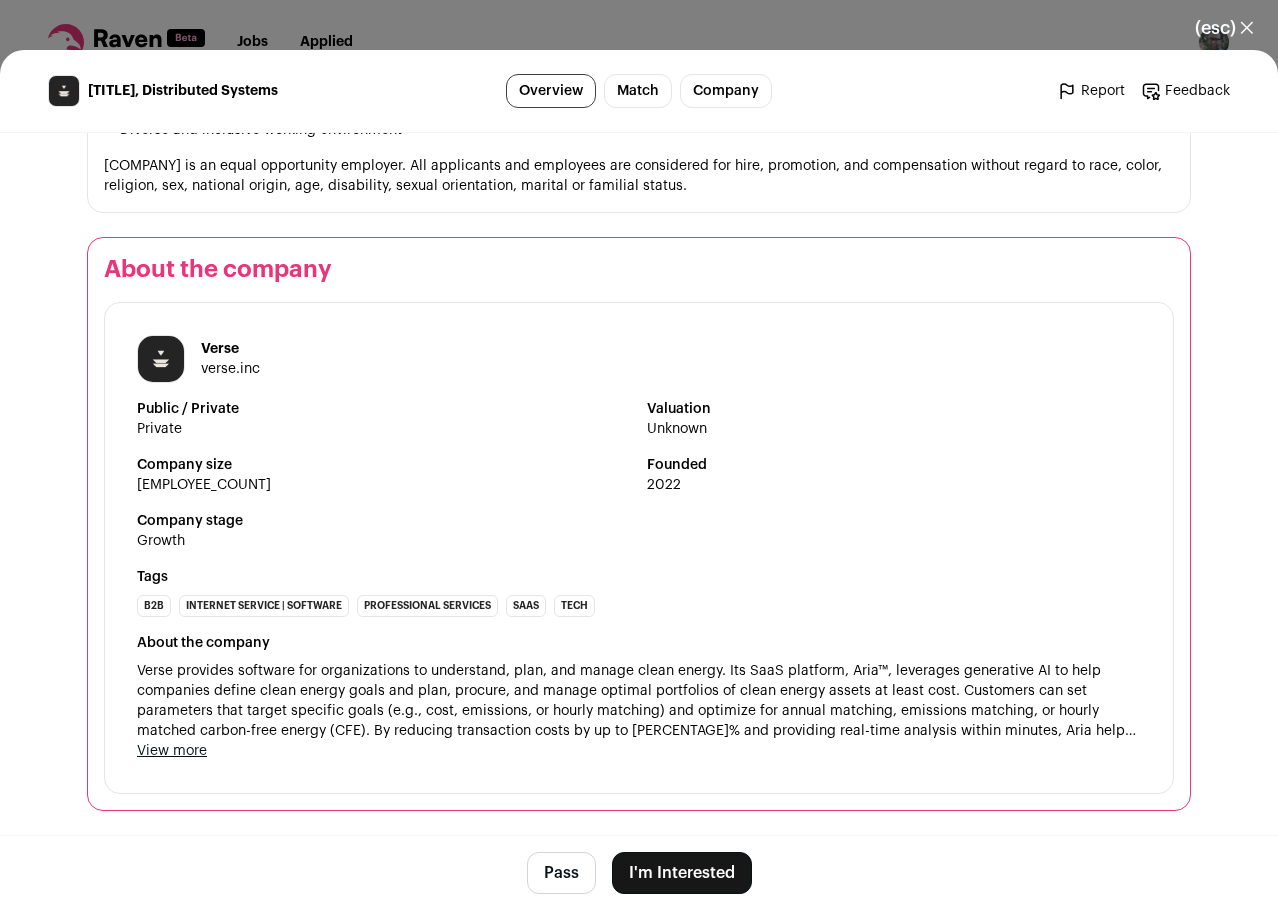 drag, startPoint x: 737, startPoint y: 721, endPoint x: 424, endPoint y: 741, distance: 313.63834 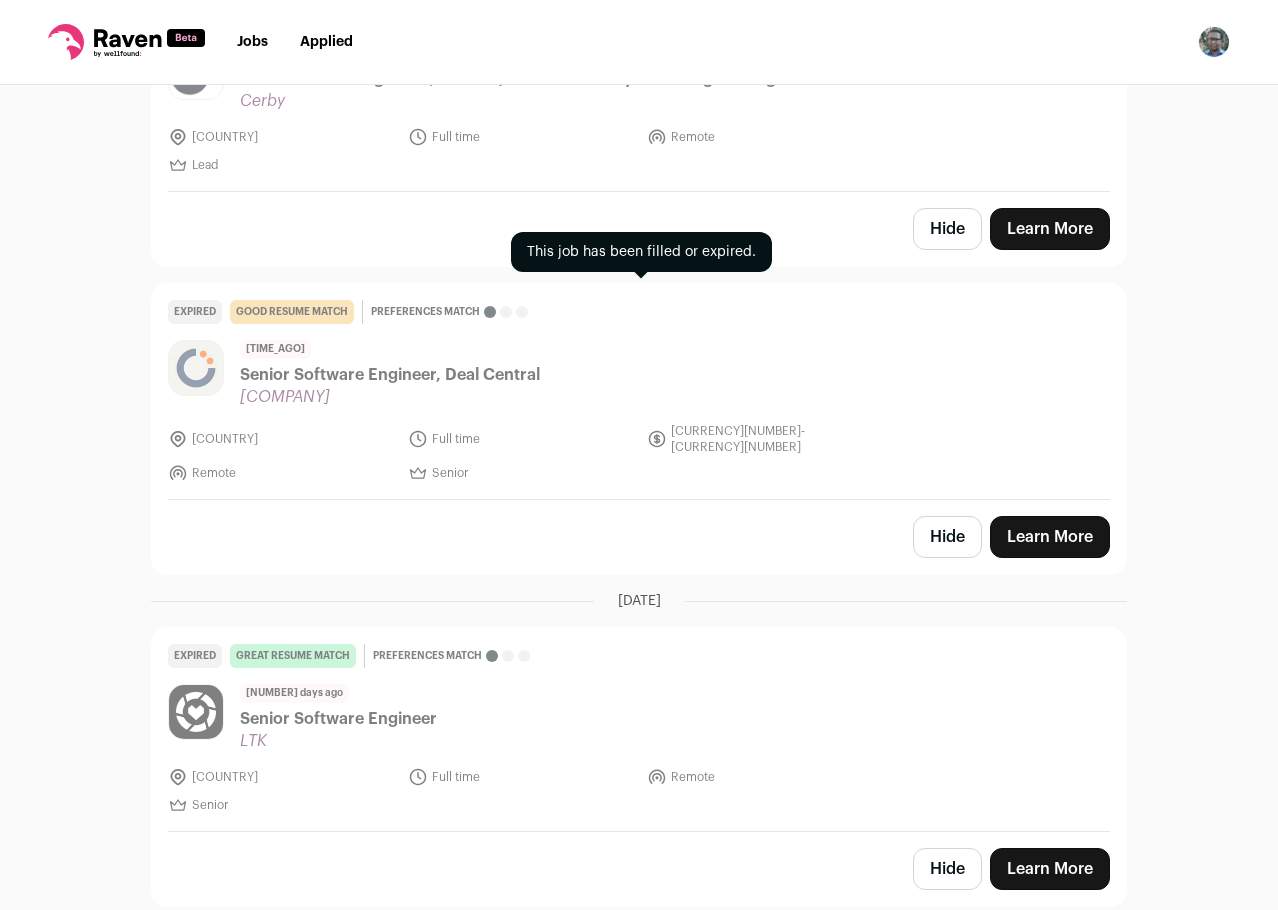 scroll, scrollTop: 6750, scrollLeft: 0, axis: vertical 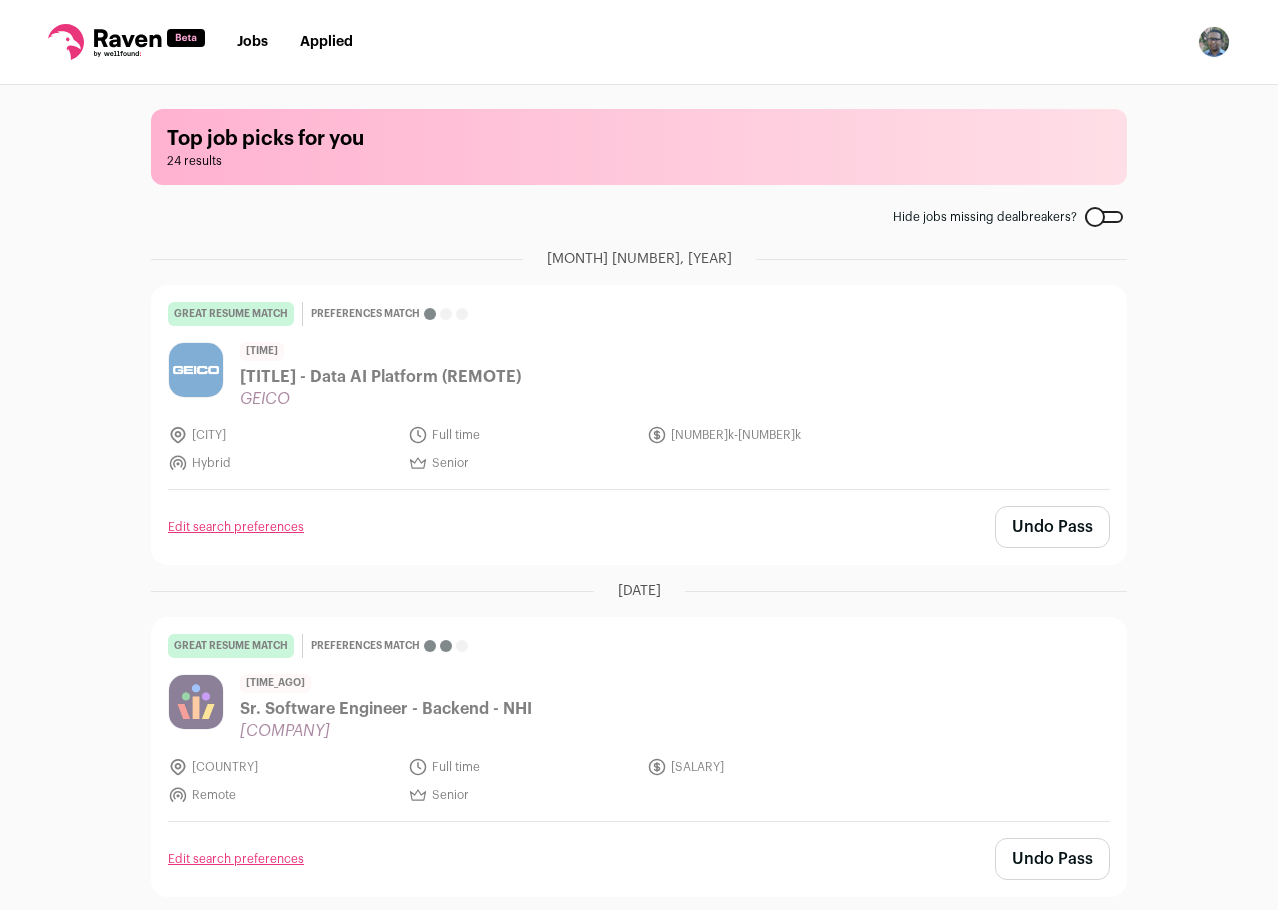 drag, startPoint x: 1256, startPoint y: 692, endPoint x: 1247, endPoint y: 285, distance: 407.0995 